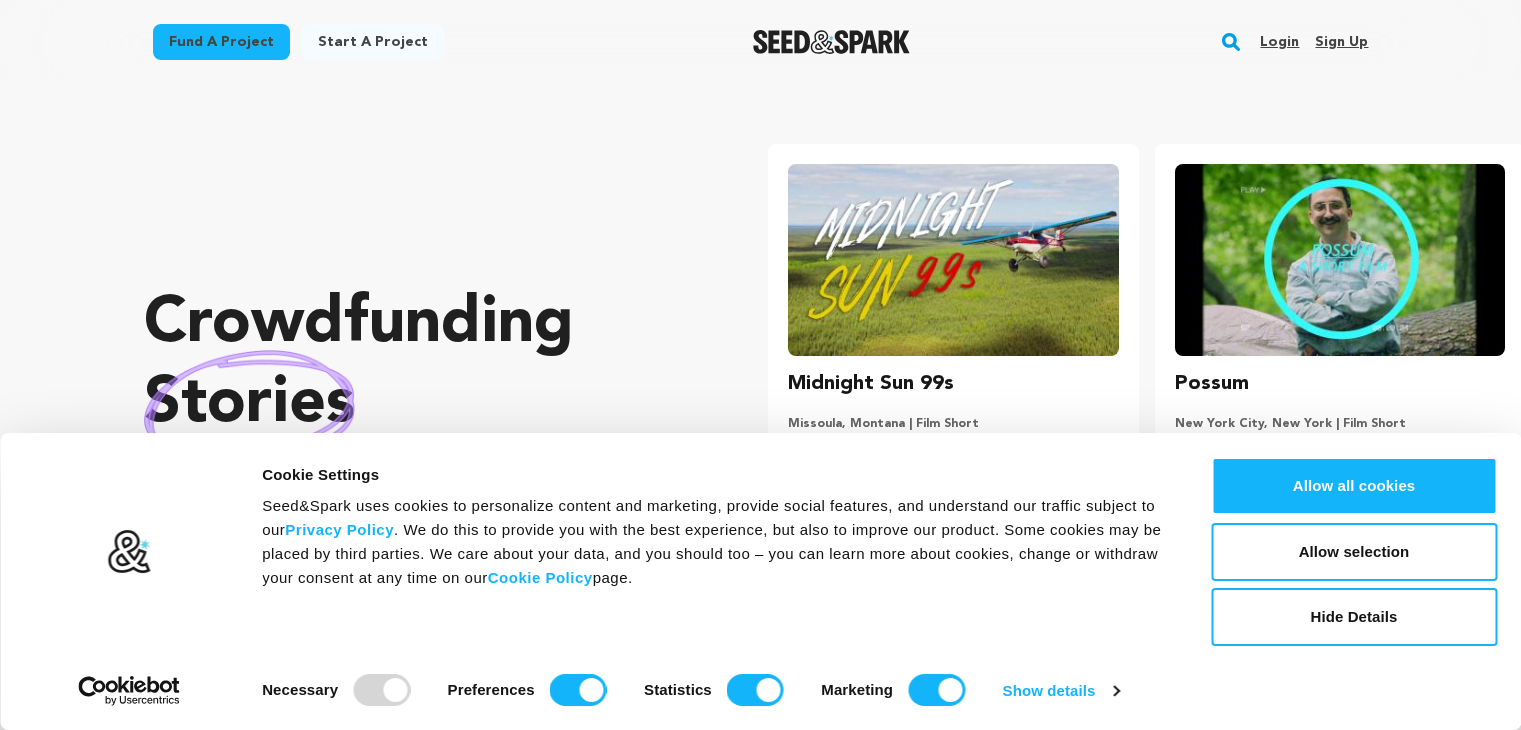 scroll, scrollTop: 0, scrollLeft: 0, axis: both 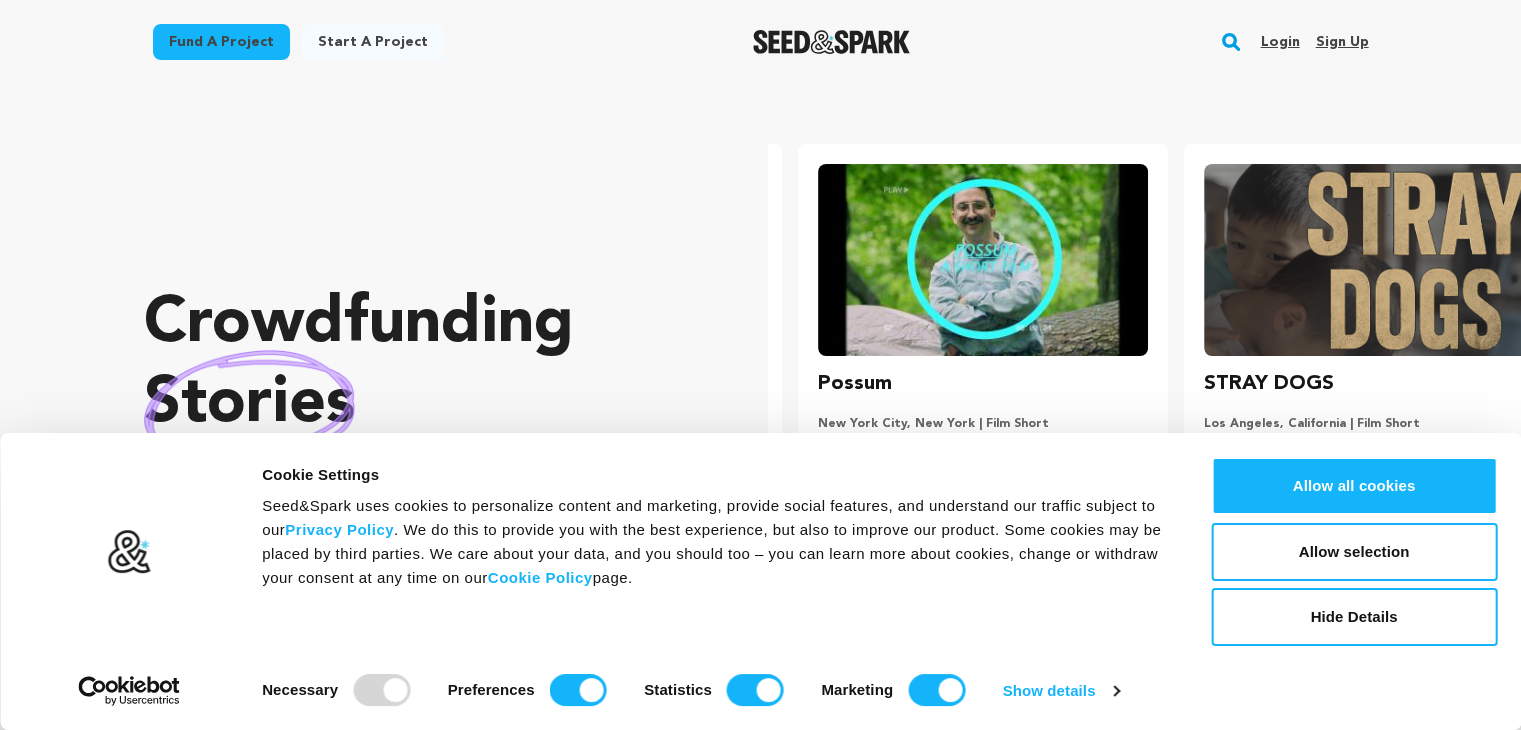click on "Sign up" at bounding box center (1341, 42) 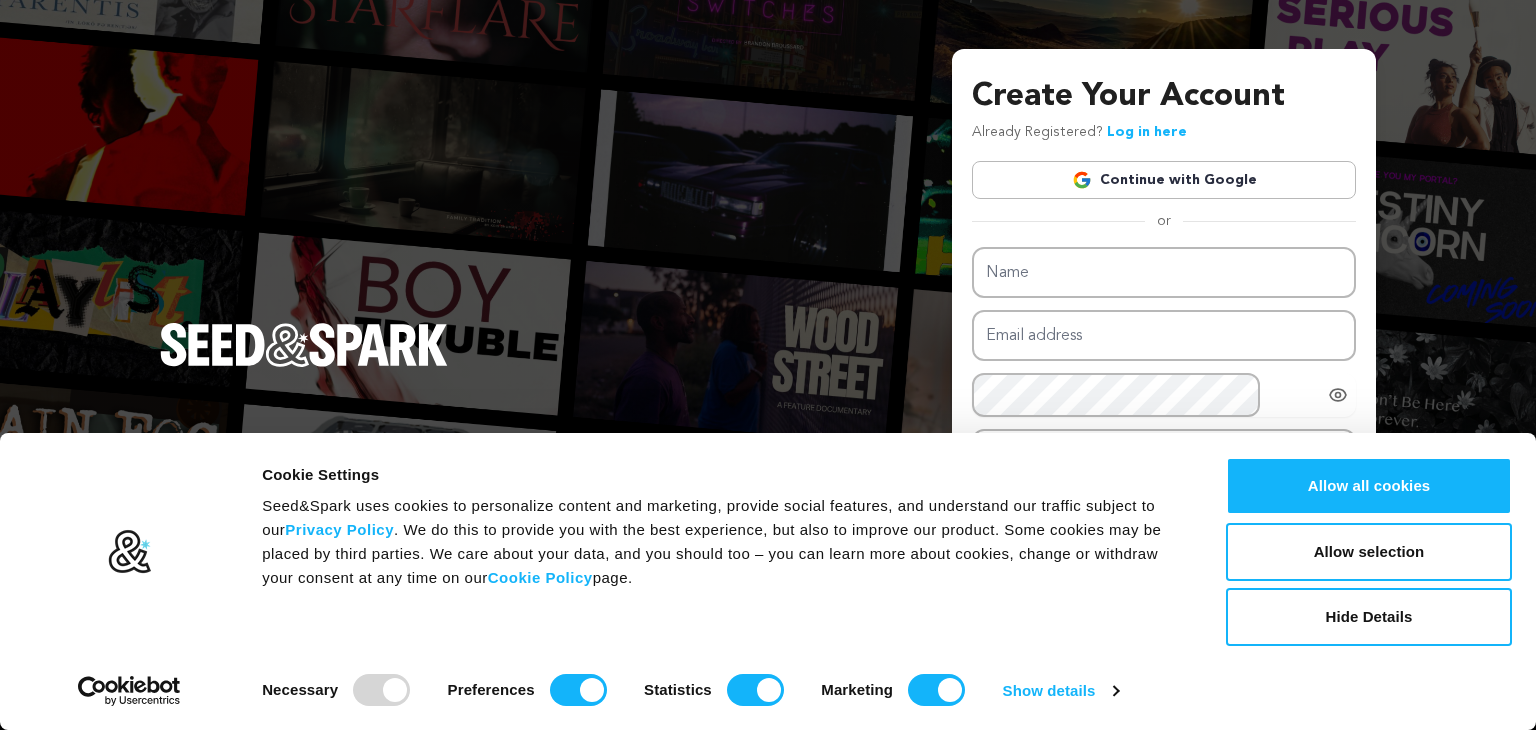 scroll, scrollTop: 0, scrollLeft: 0, axis: both 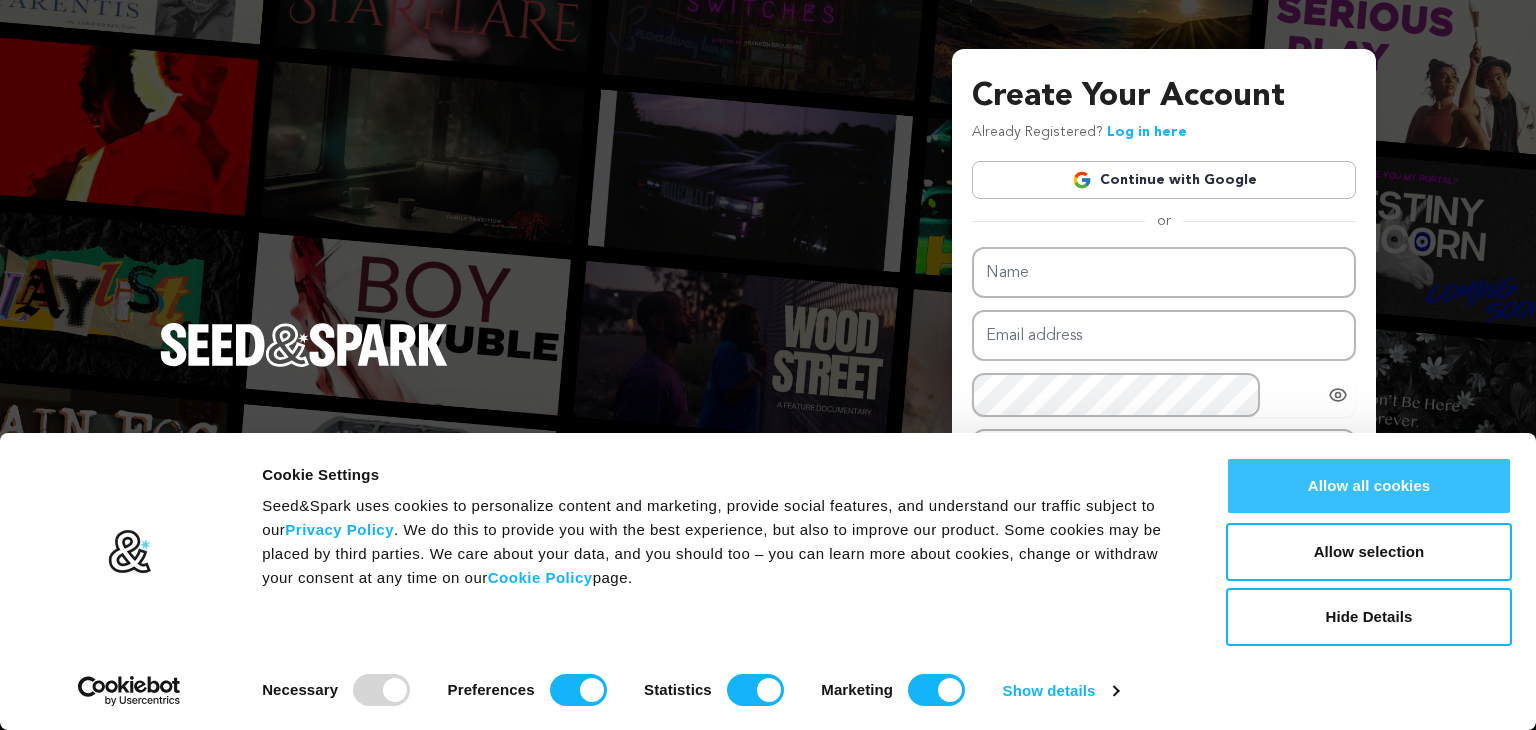 click on "Allow all cookies" at bounding box center [1369, 486] 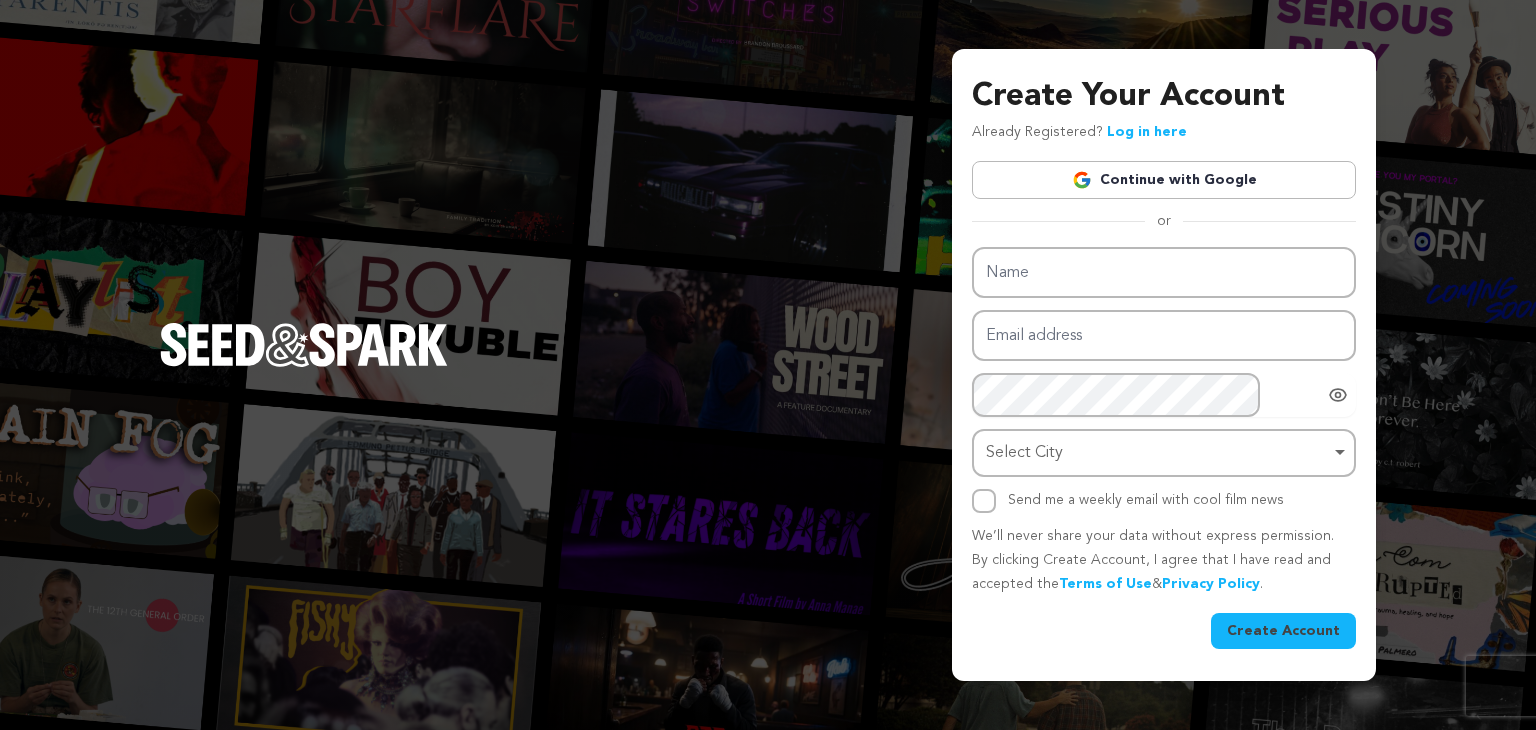 click on "Continue with Google" at bounding box center (1164, 180) 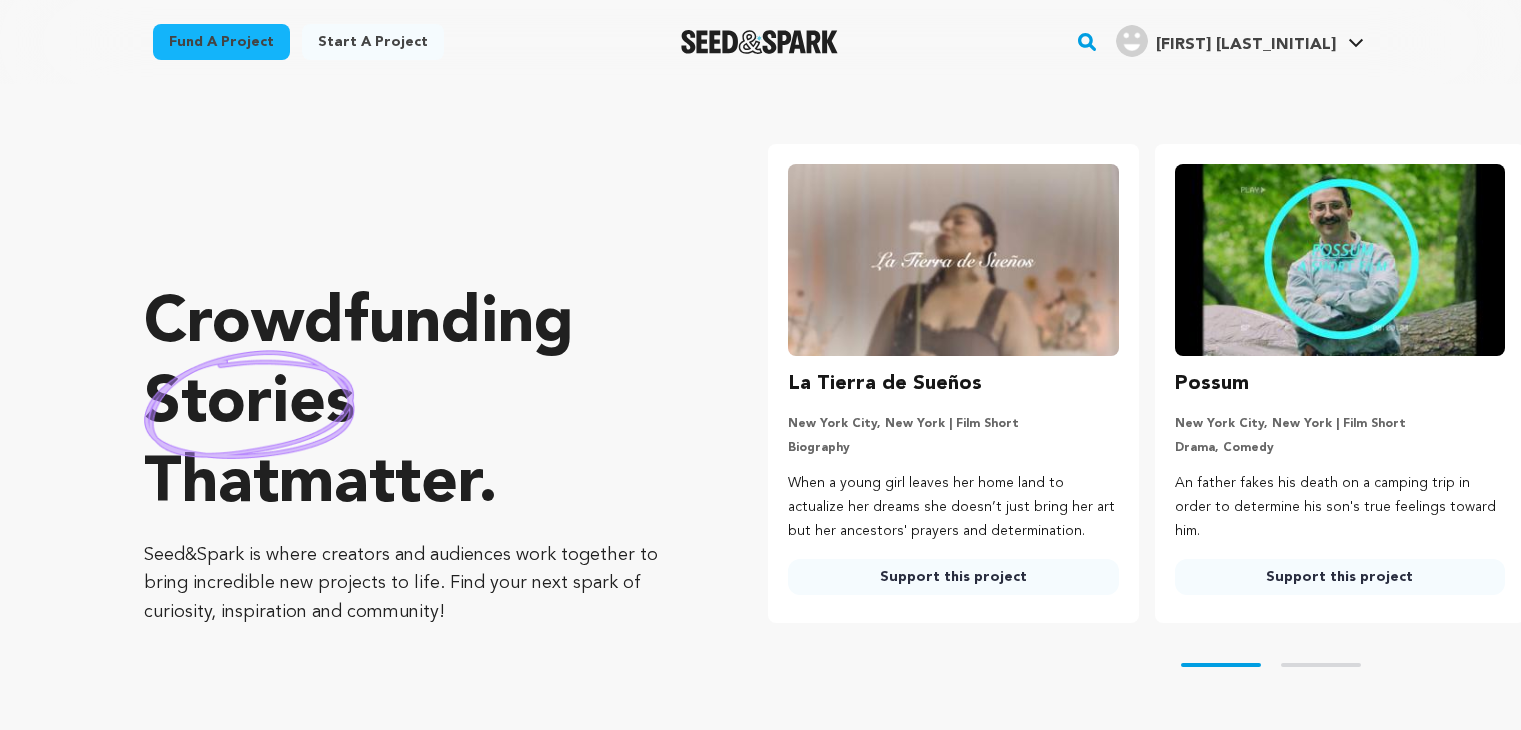 scroll, scrollTop: 0, scrollLeft: 0, axis: both 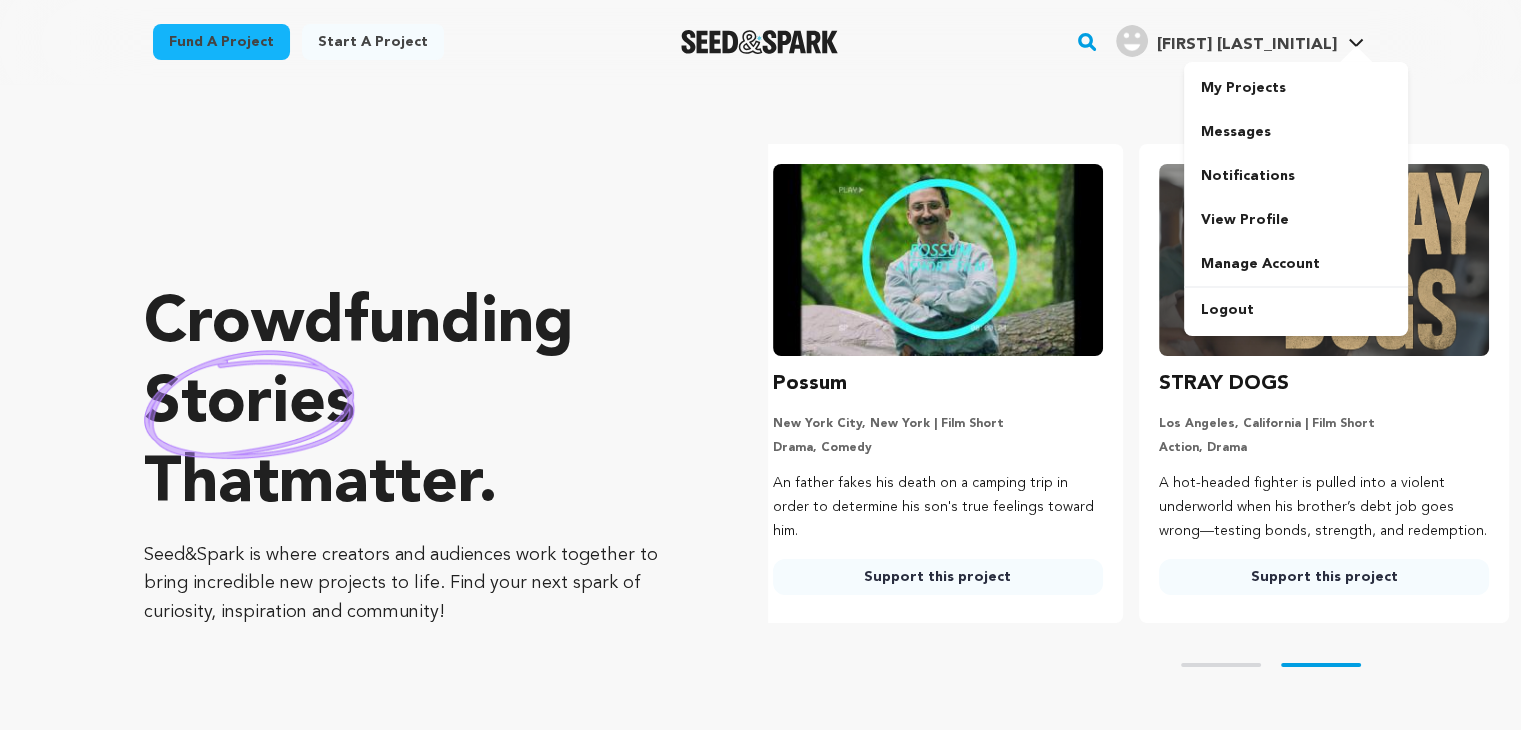 click 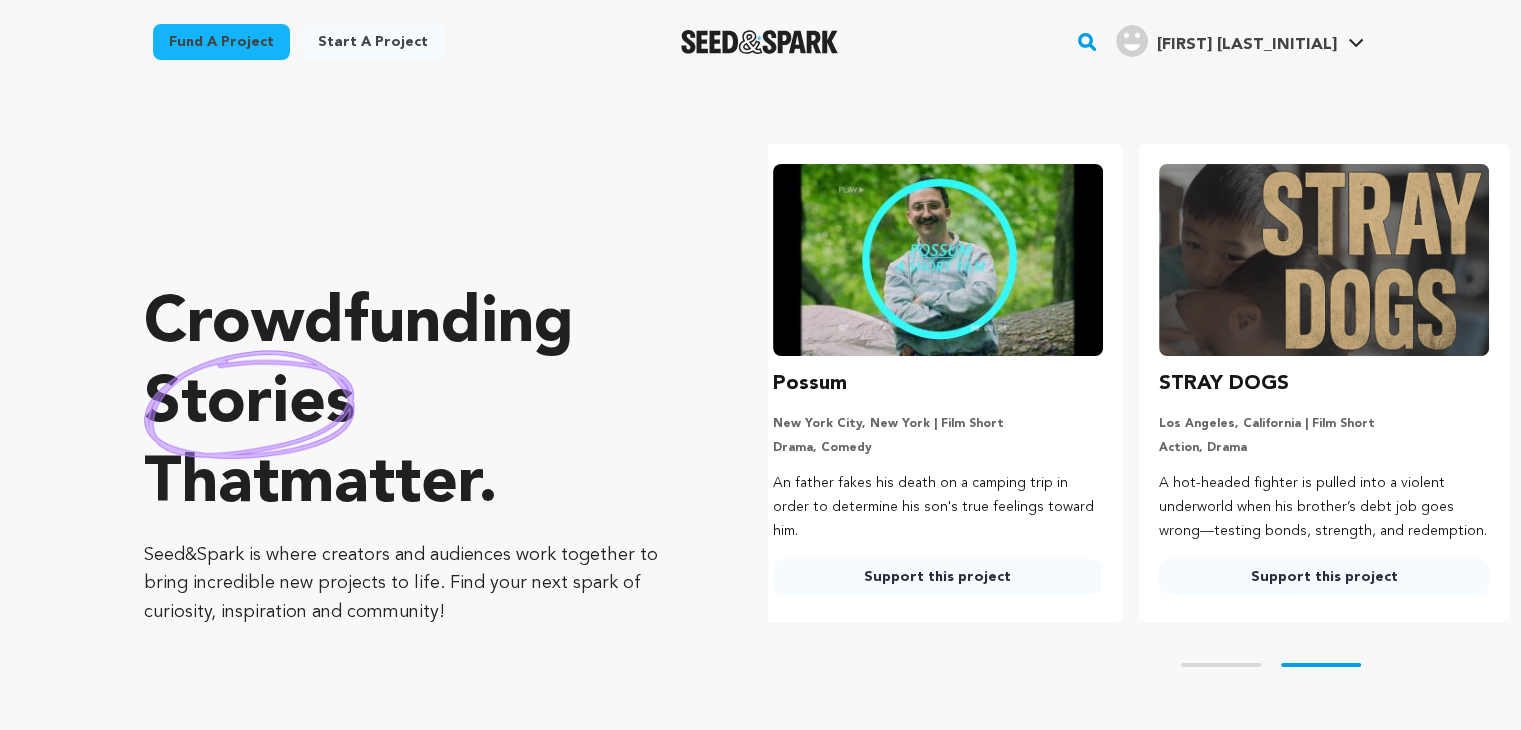 click 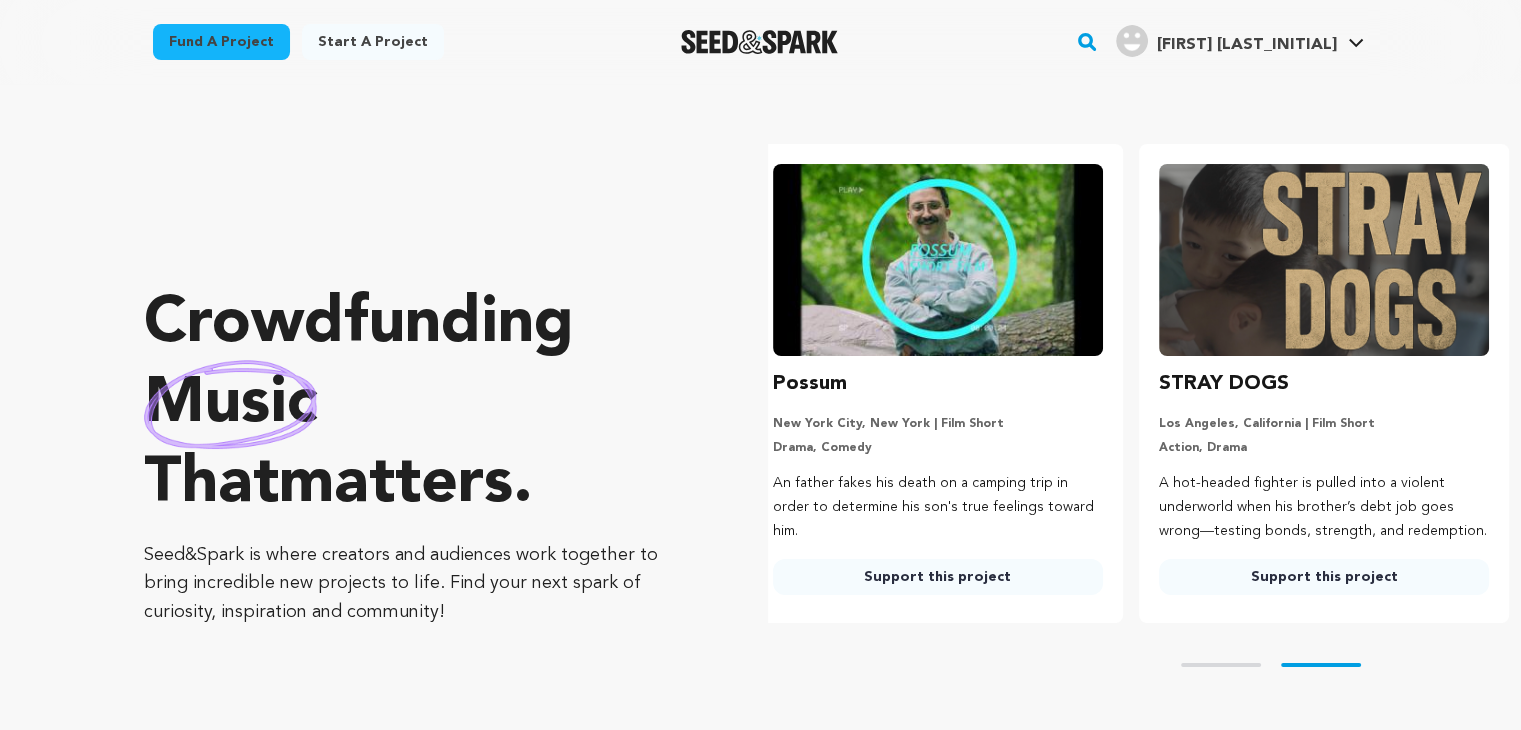 click 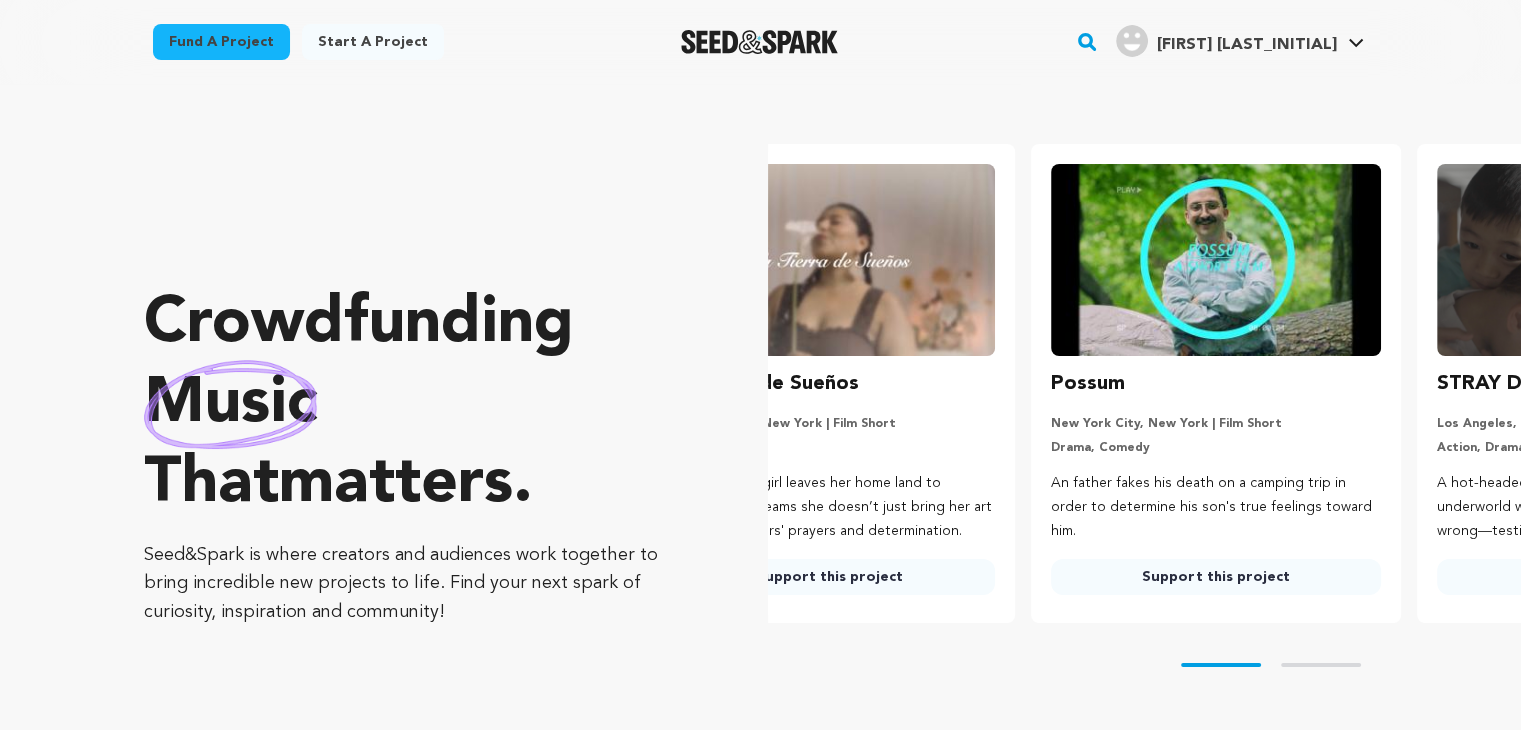 scroll, scrollTop: 0, scrollLeft: 0, axis: both 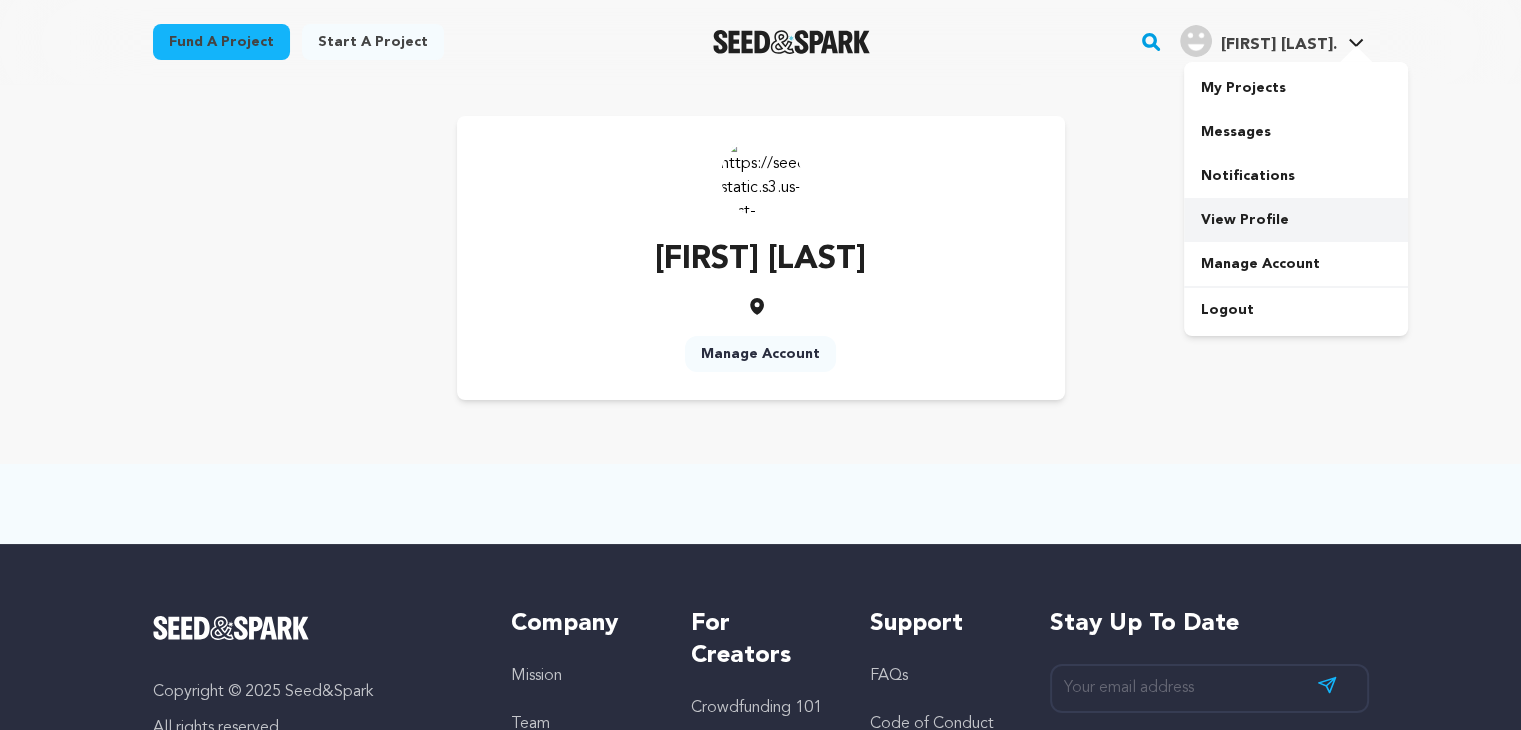 click on "View Profile" at bounding box center [1296, 220] 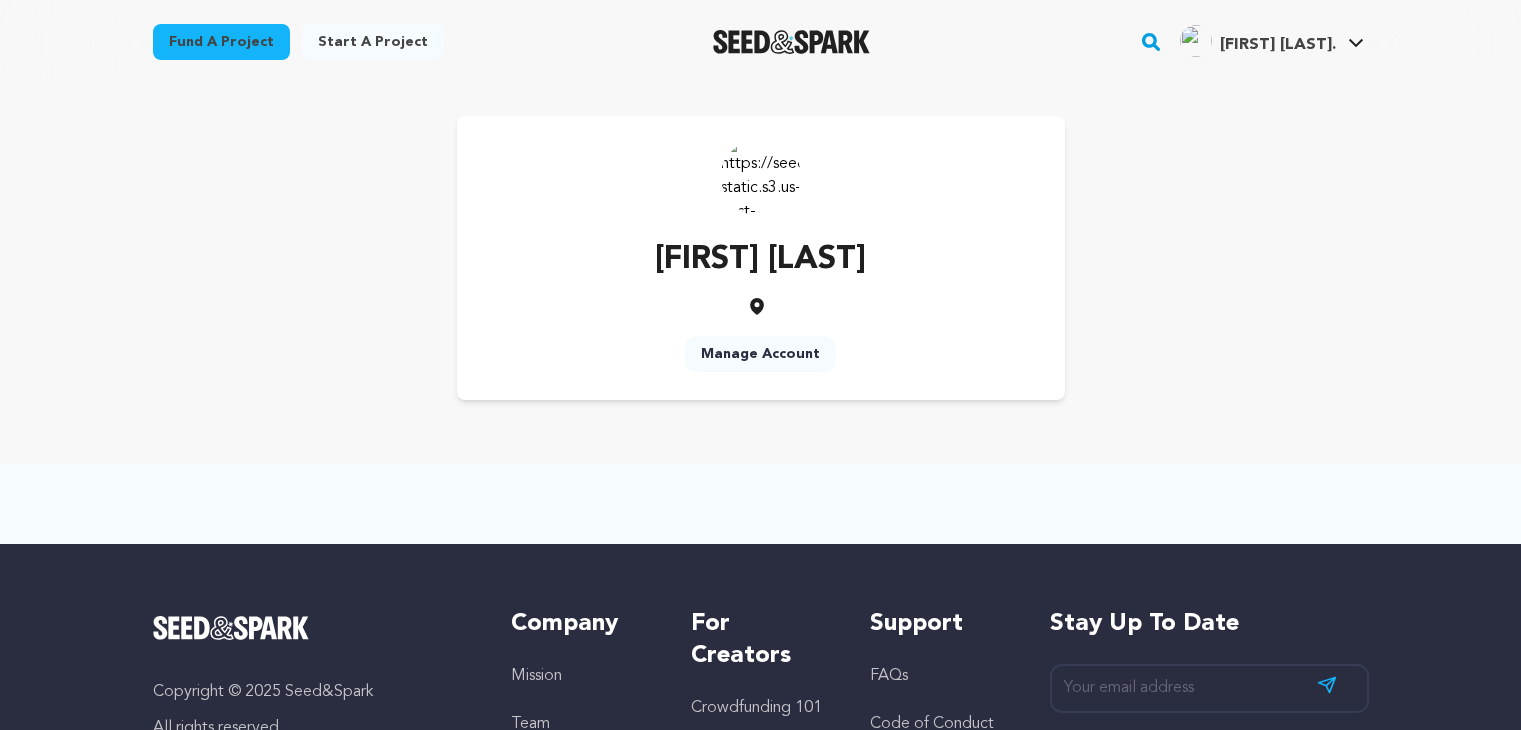 scroll, scrollTop: 0, scrollLeft: 0, axis: both 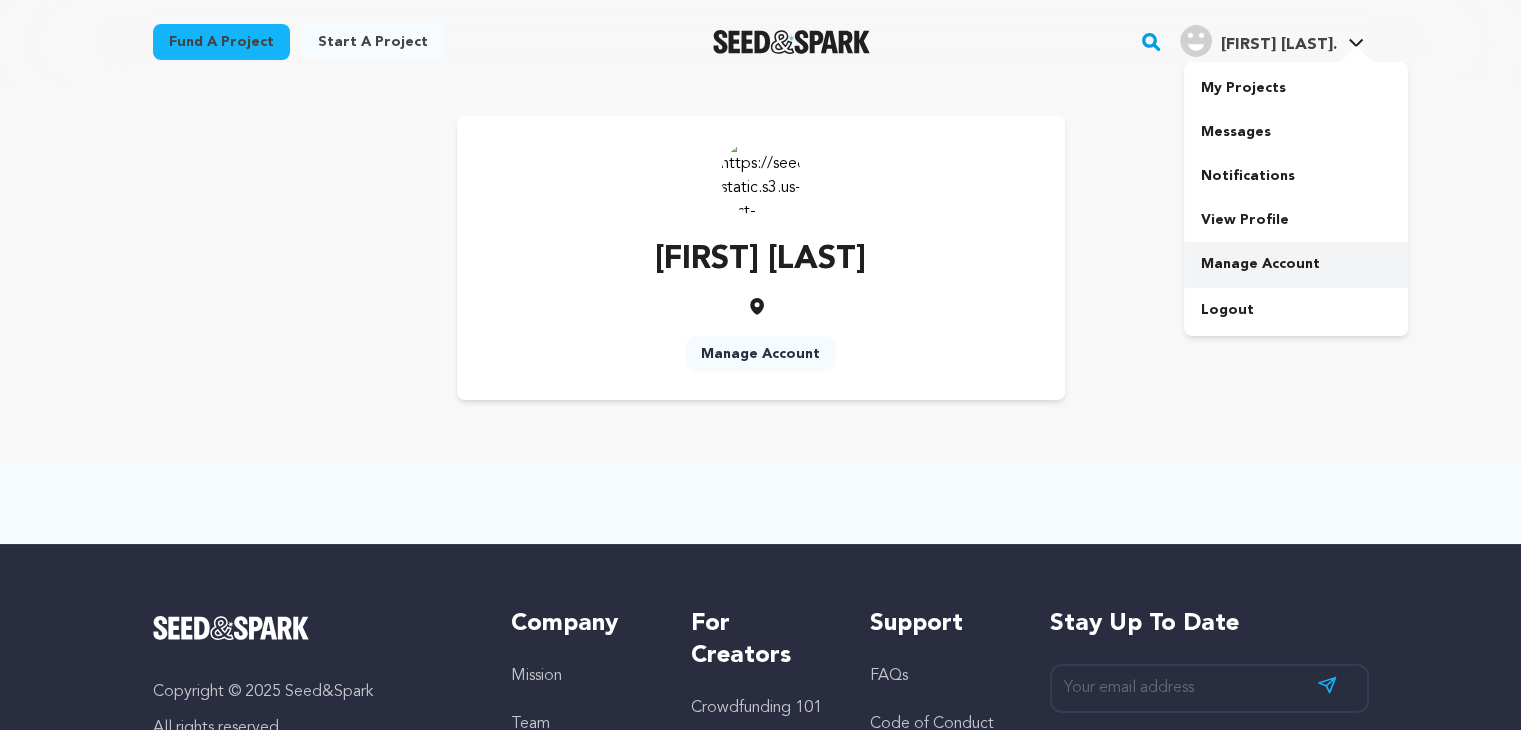 click on "Manage Account" at bounding box center [1296, 264] 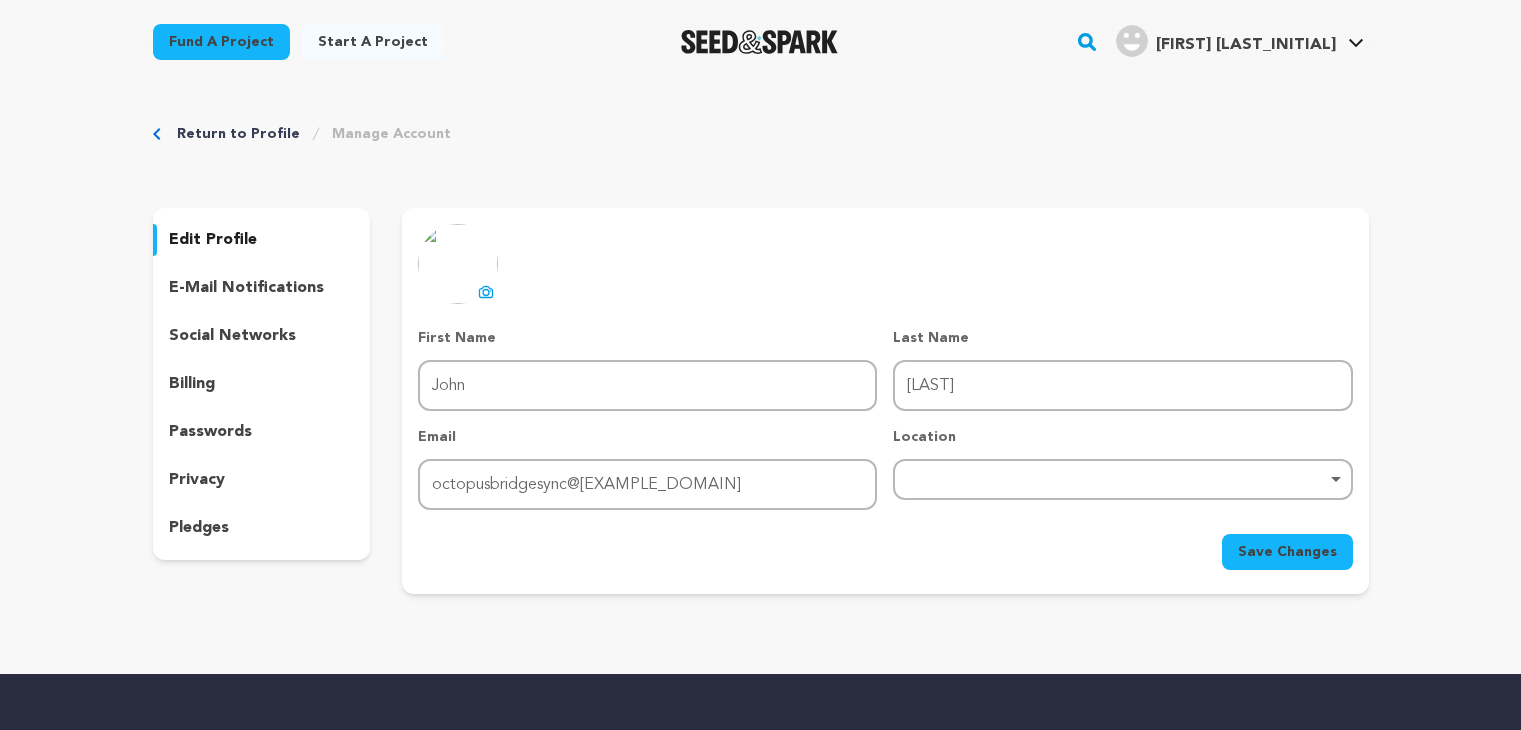 scroll, scrollTop: 0, scrollLeft: 0, axis: both 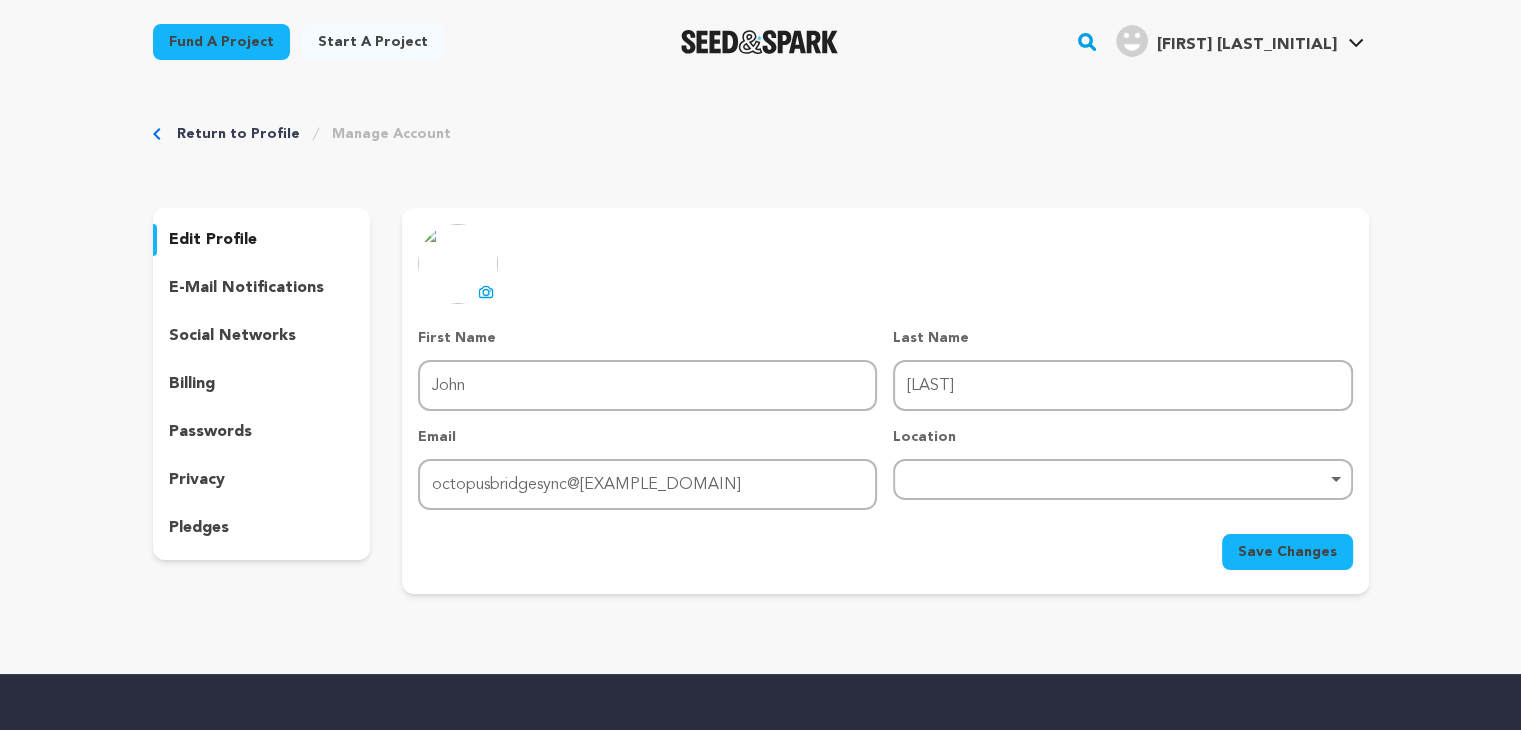 click on "Remove item" at bounding box center (1122, 479) 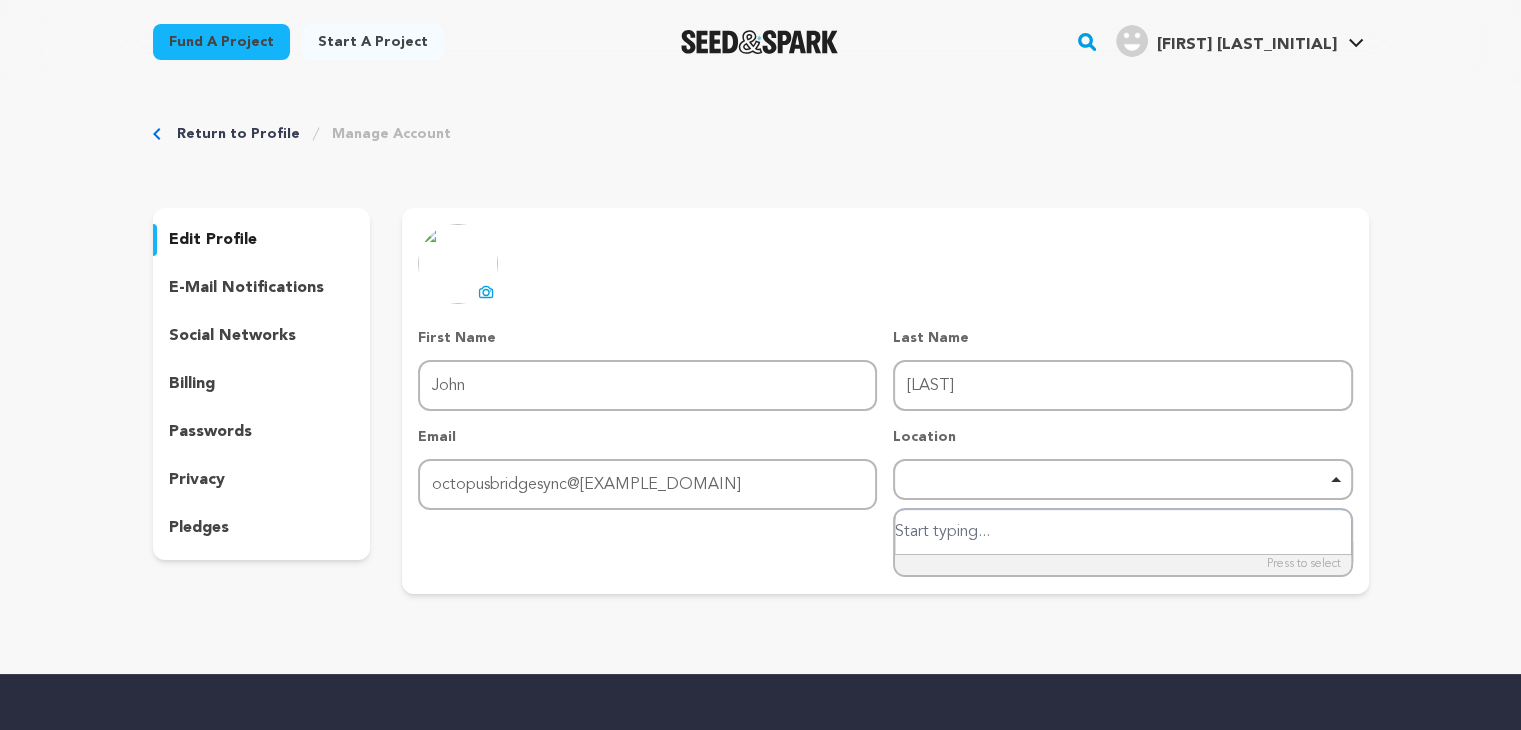click on "Remove item" at bounding box center (1122, 479) 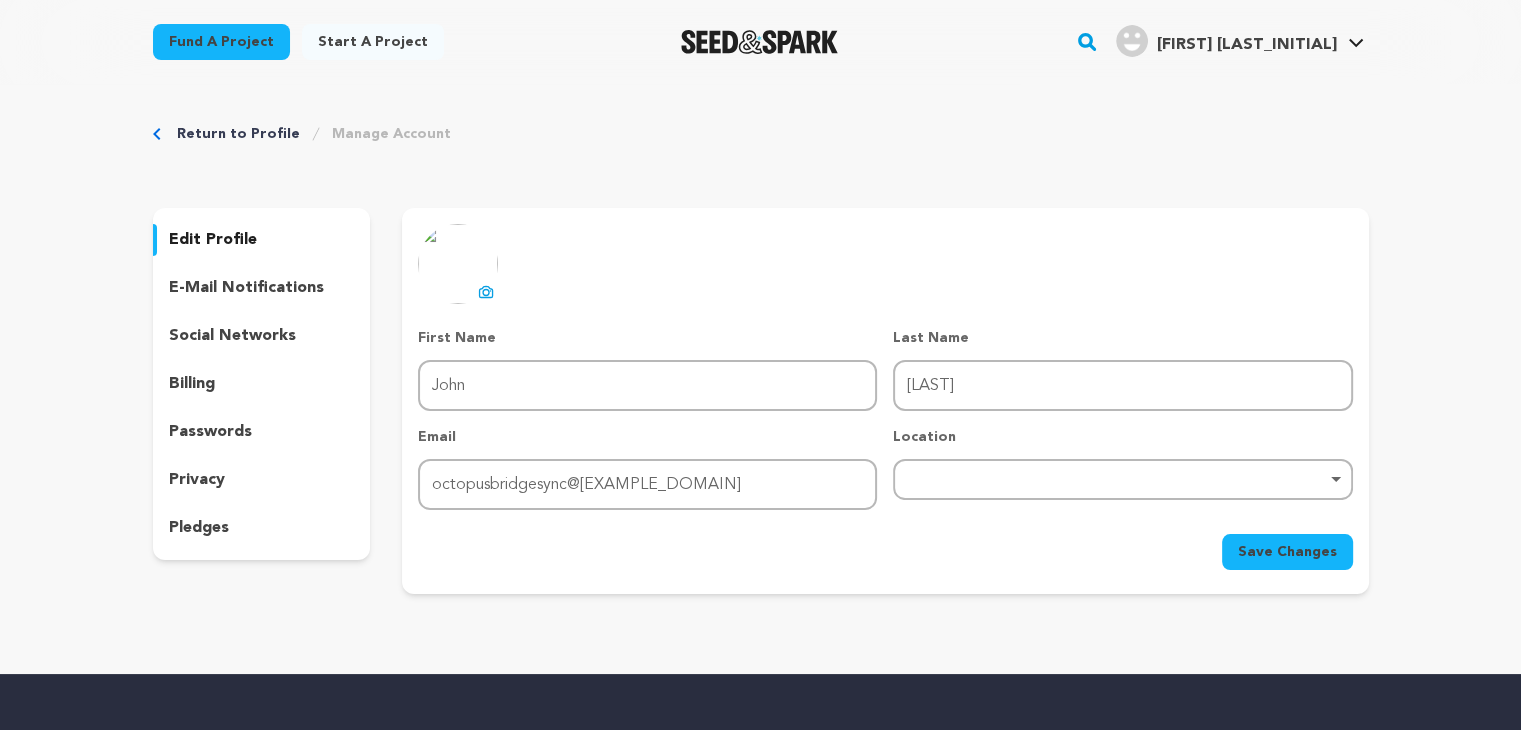 click on "Save Changes" at bounding box center [885, 552] 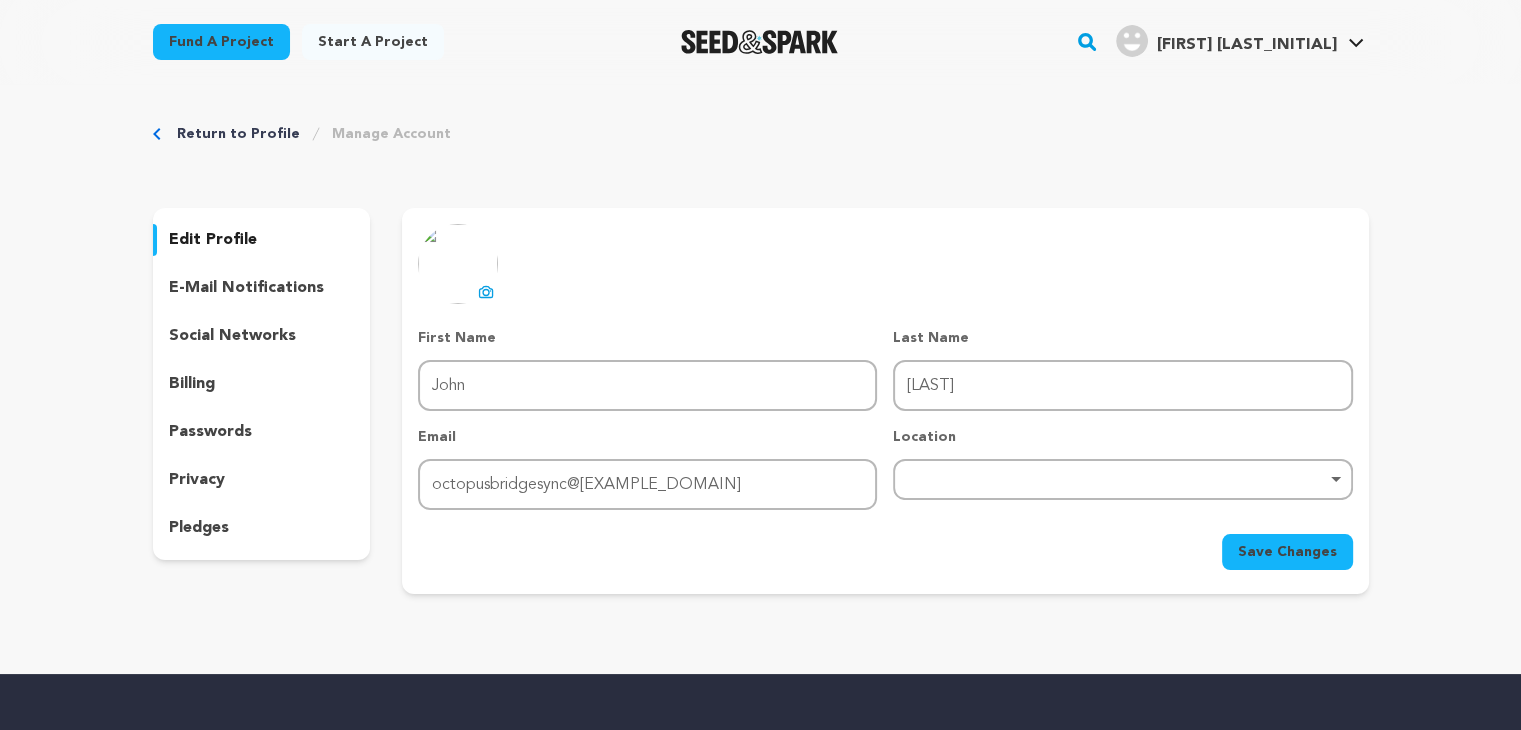 click on "Save Changes" at bounding box center [1287, 552] 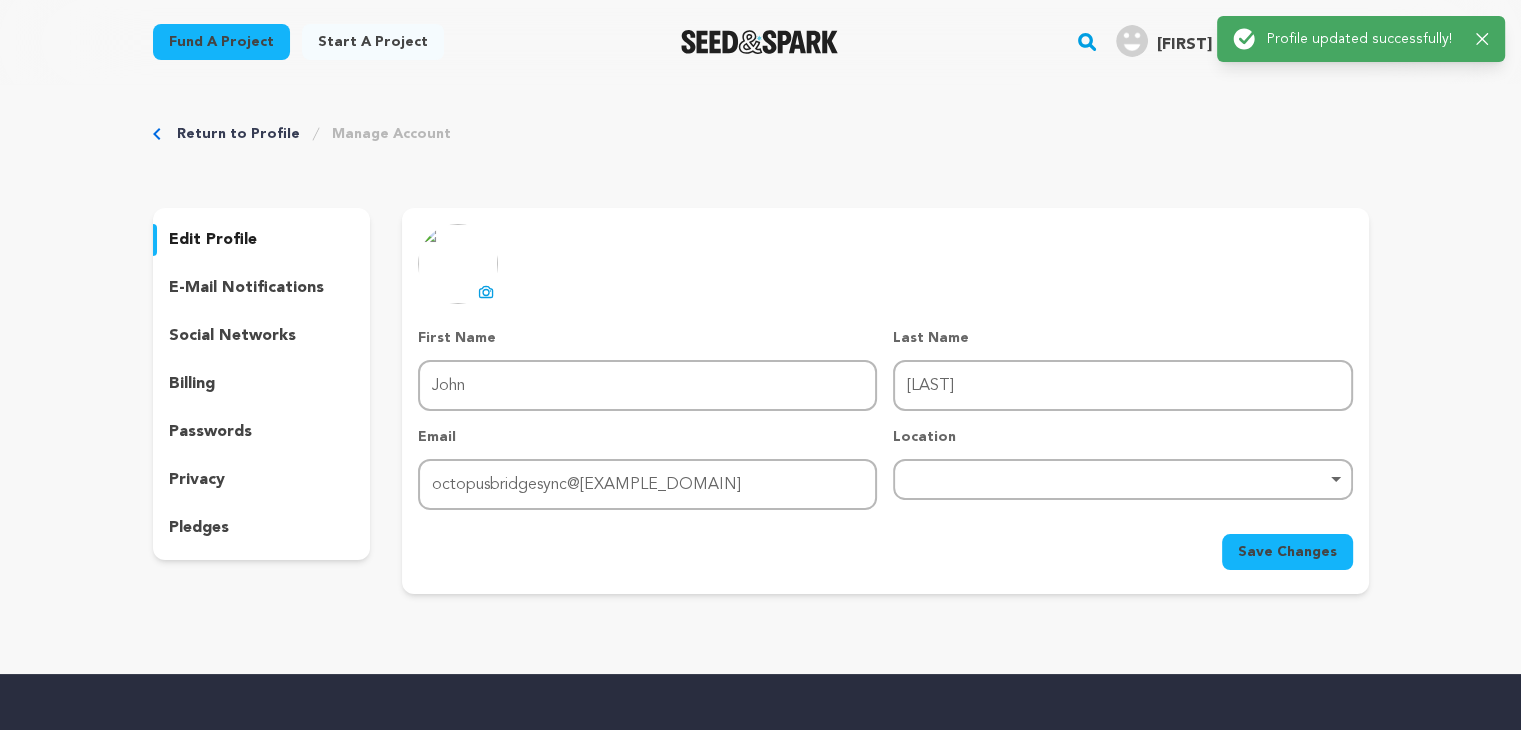 click on "edit profile" at bounding box center [213, 240] 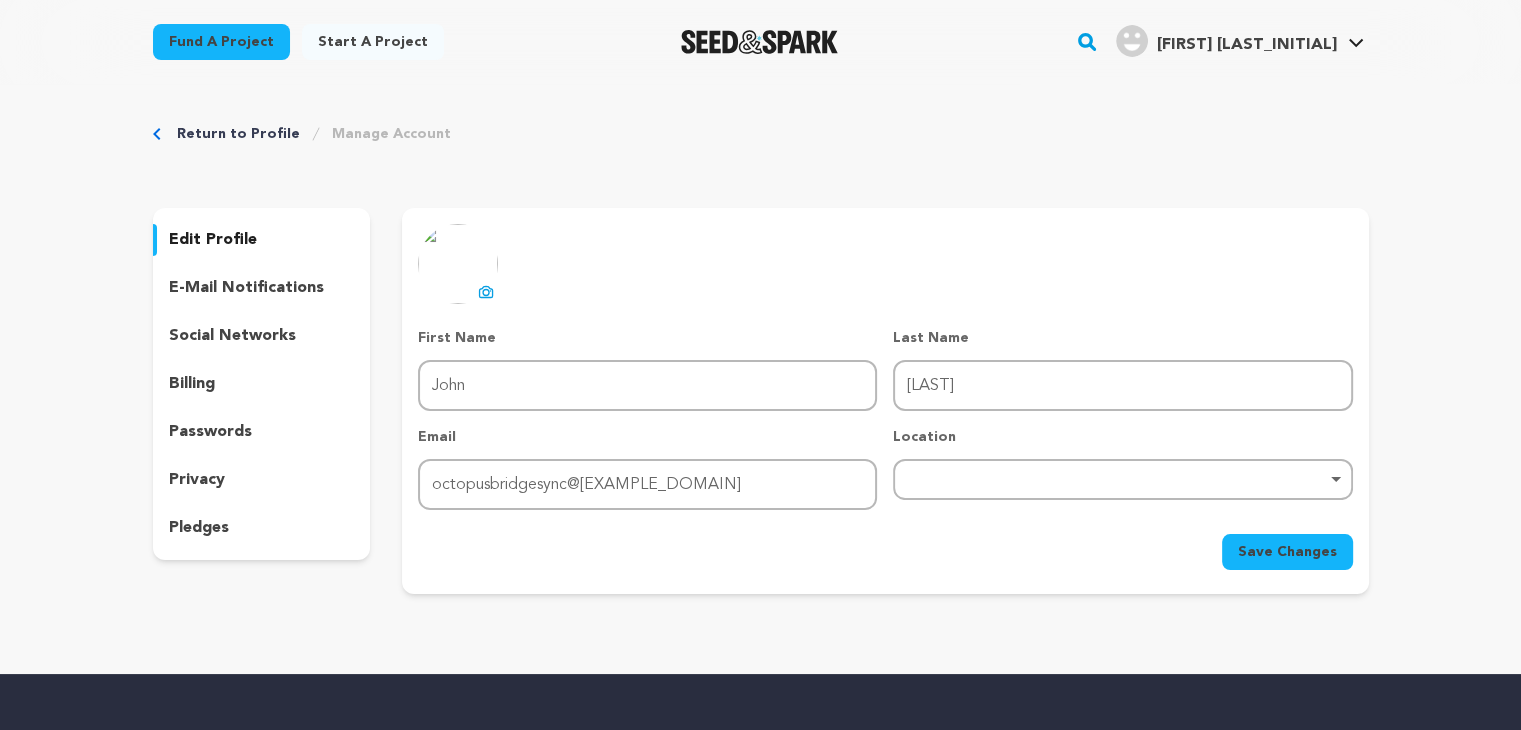 click on "edit profile" at bounding box center [213, 240] 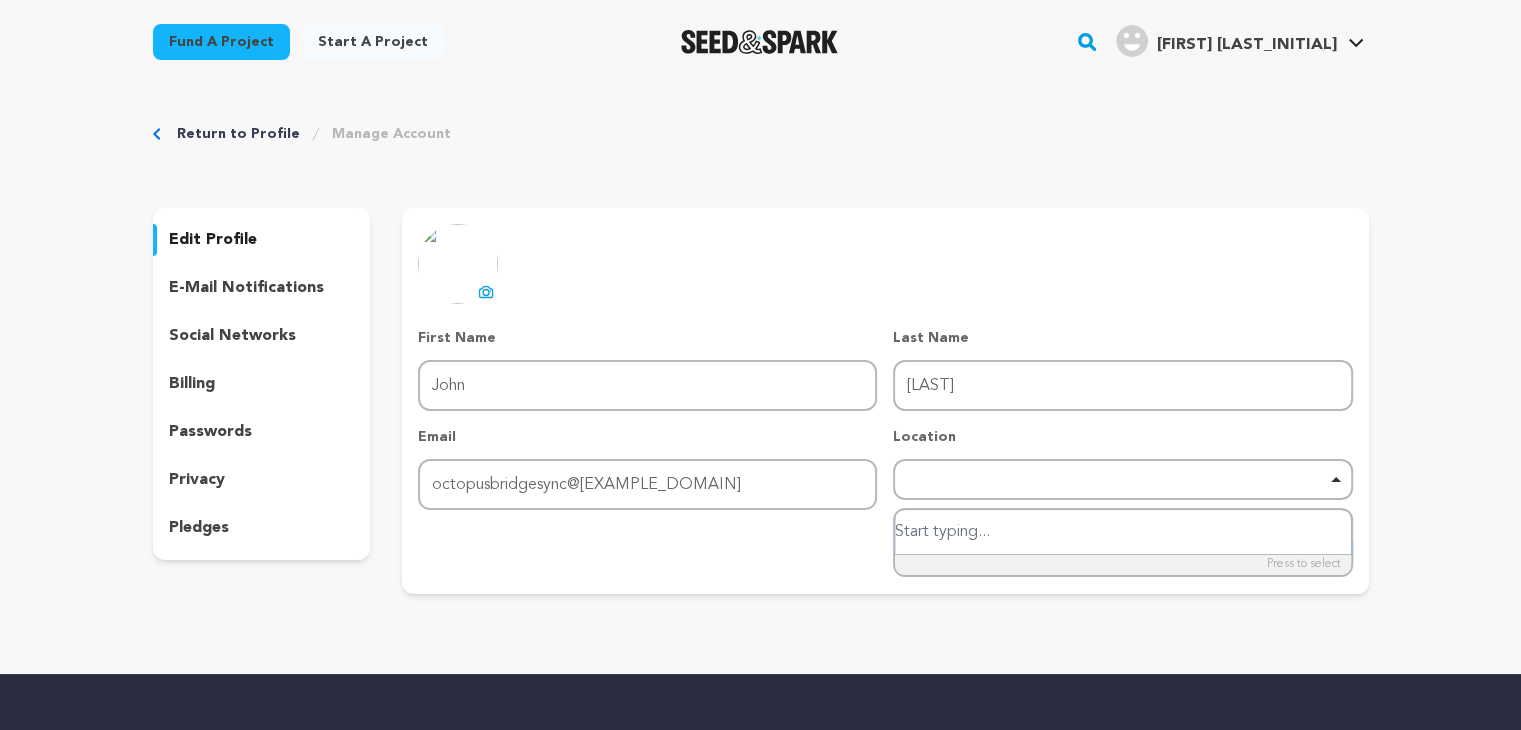 click on "Remove item" at bounding box center [1122, 479] 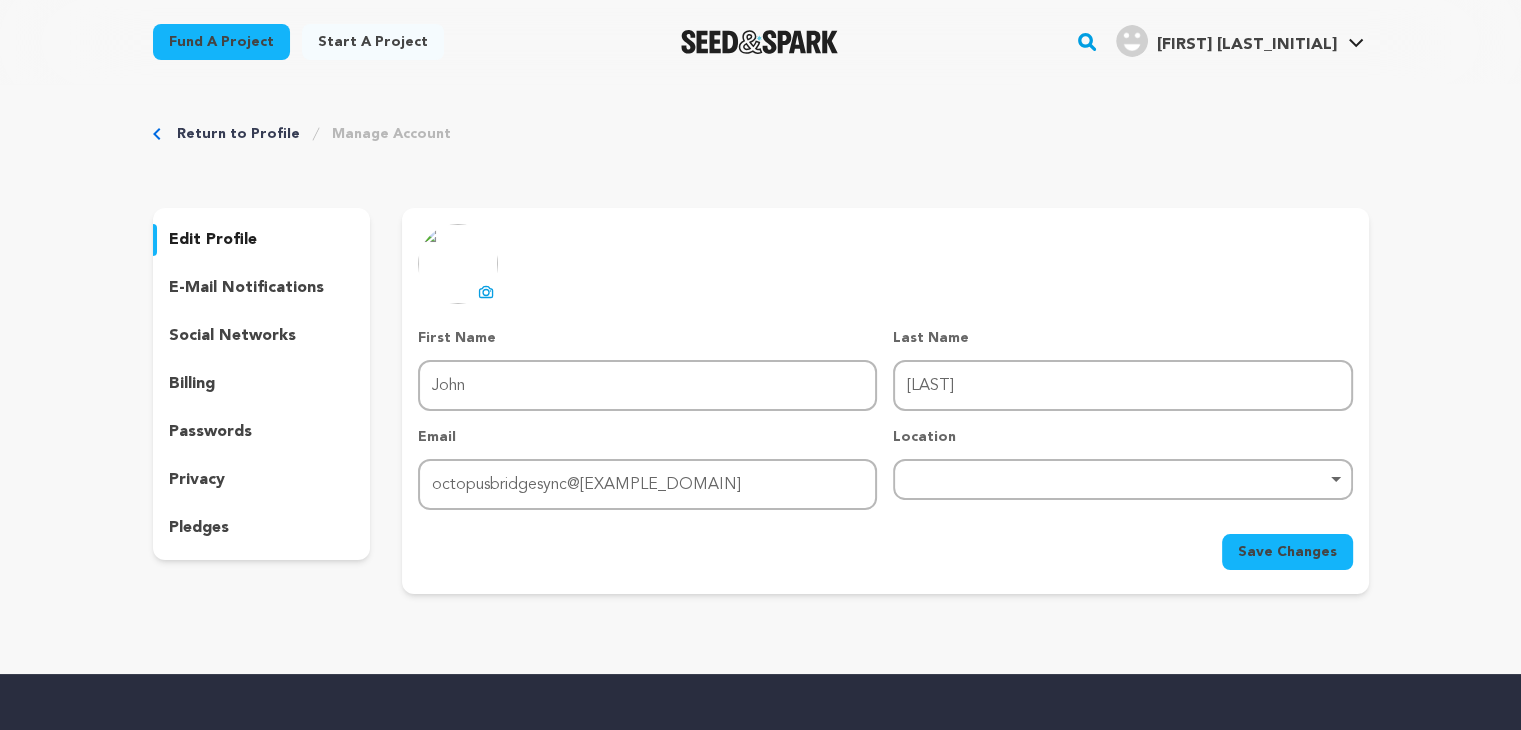 click on "Remove item" at bounding box center [1122, 479] 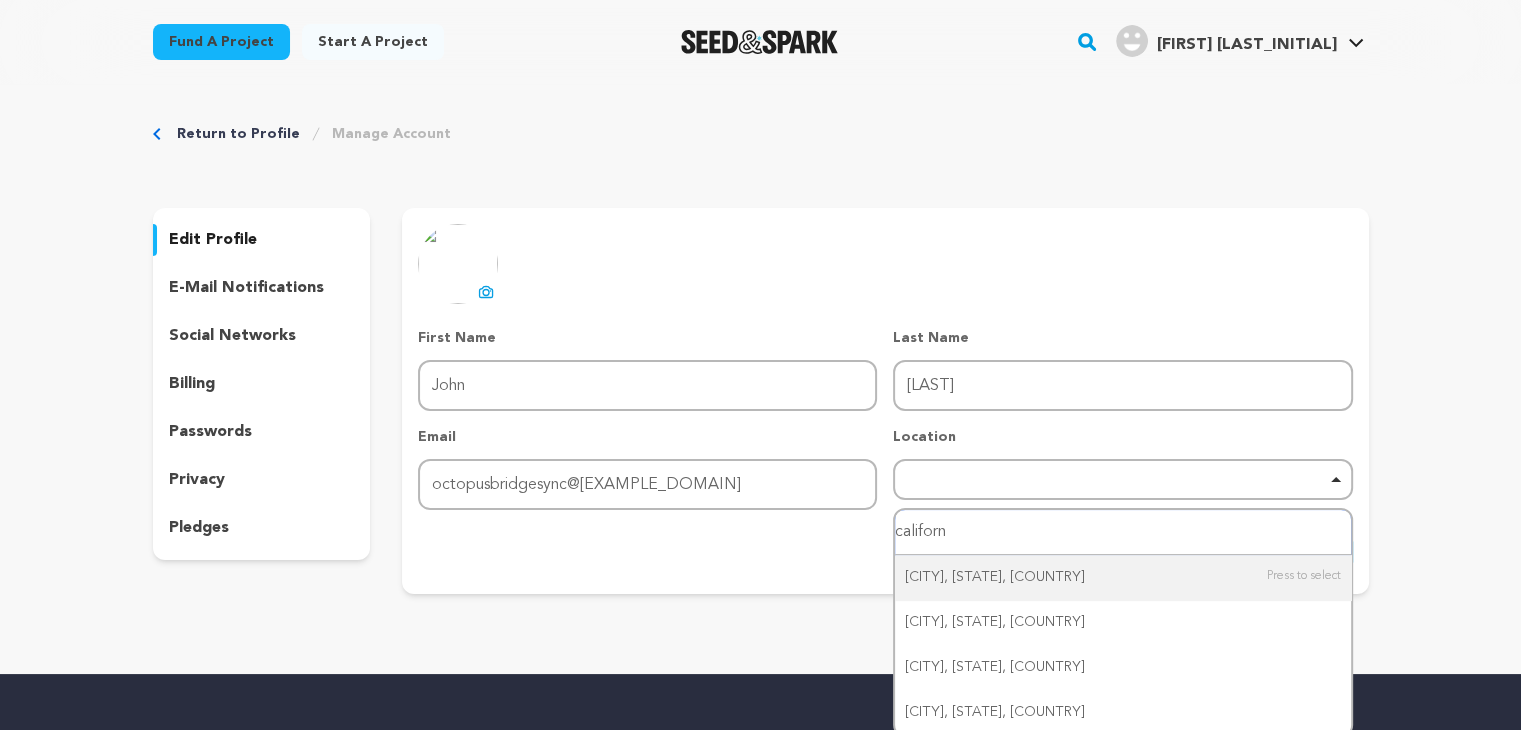 type on "californi" 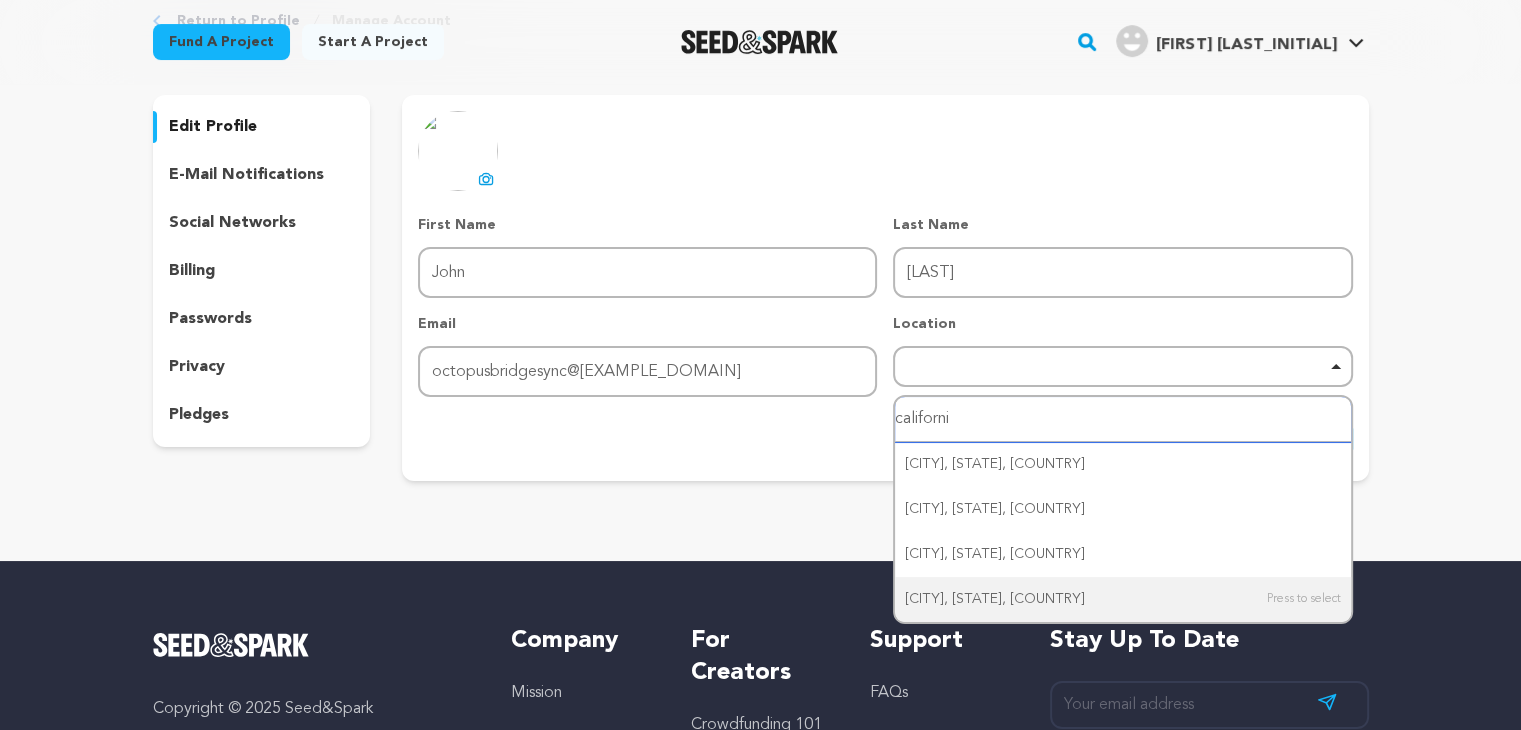 scroll, scrollTop: 181, scrollLeft: 0, axis: vertical 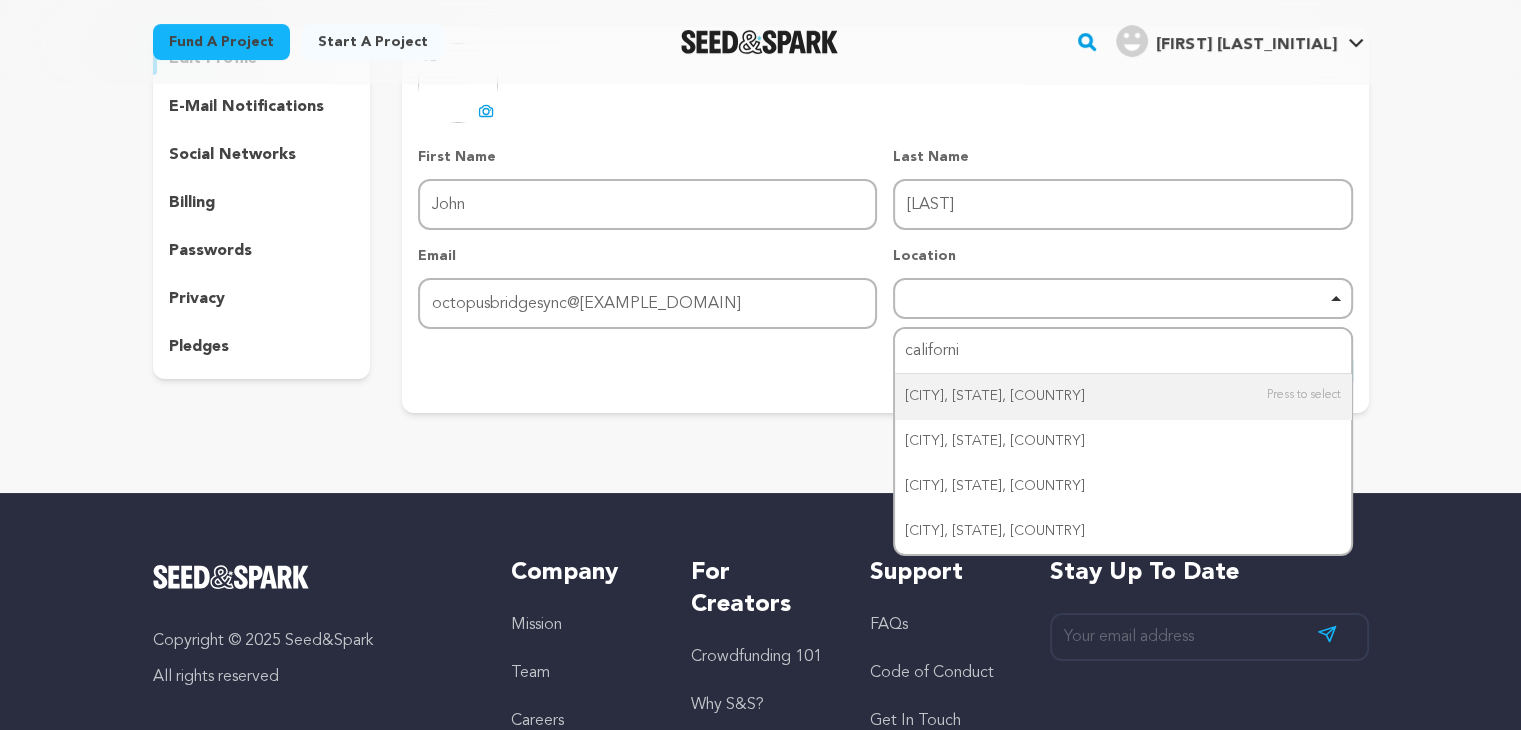 type 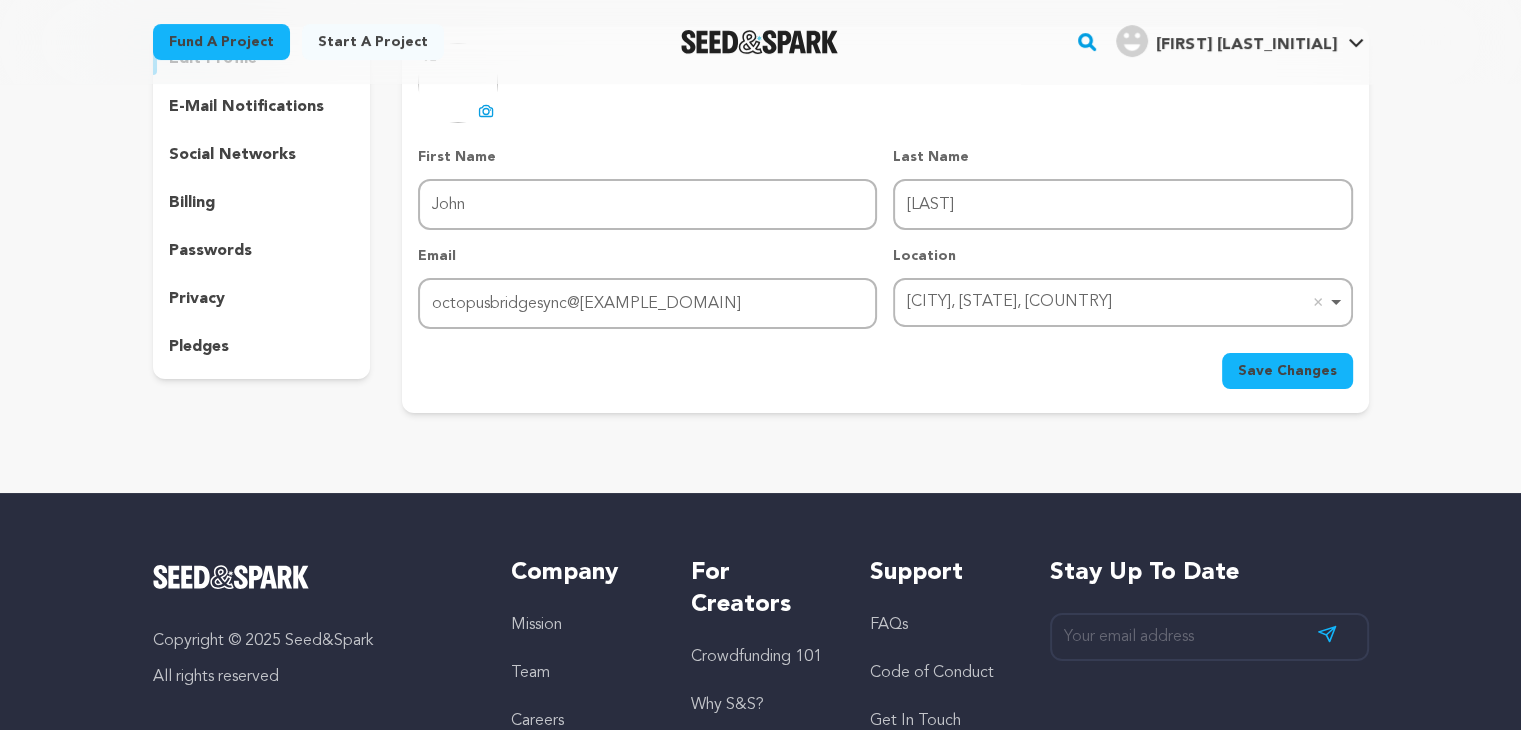 click on "Save Changes" at bounding box center [1287, 371] 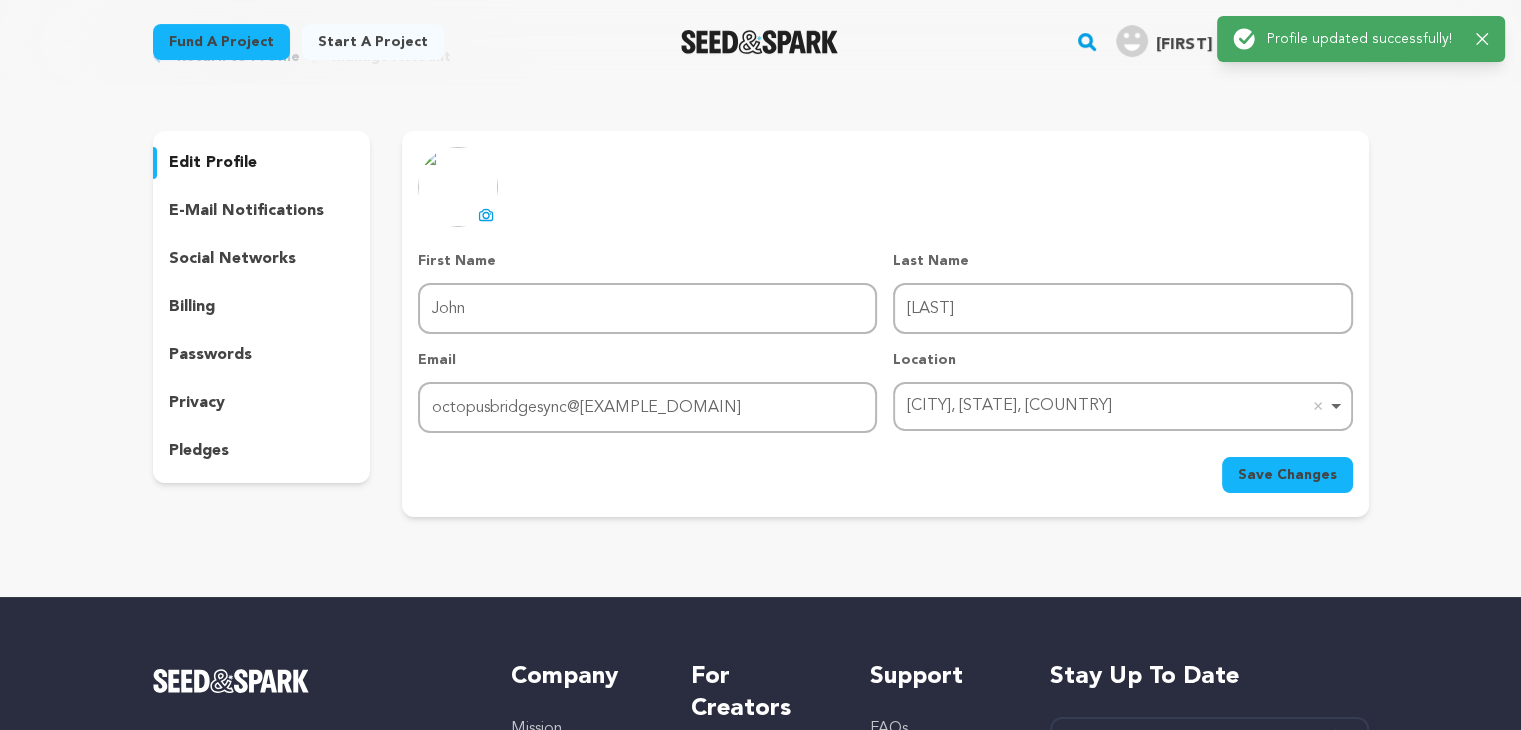 scroll, scrollTop: 15, scrollLeft: 0, axis: vertical 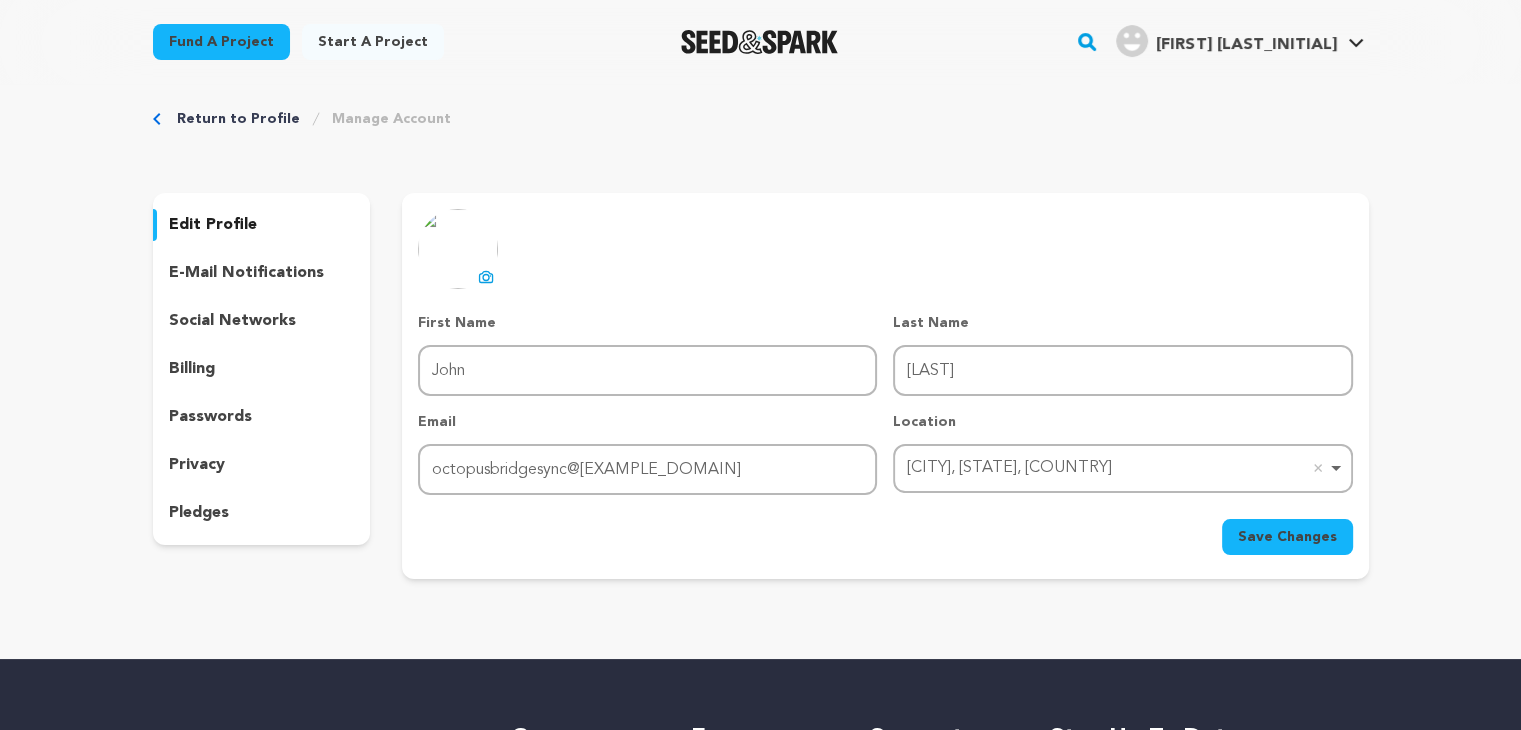 click on "social networks" at bounding box center (232, 321) 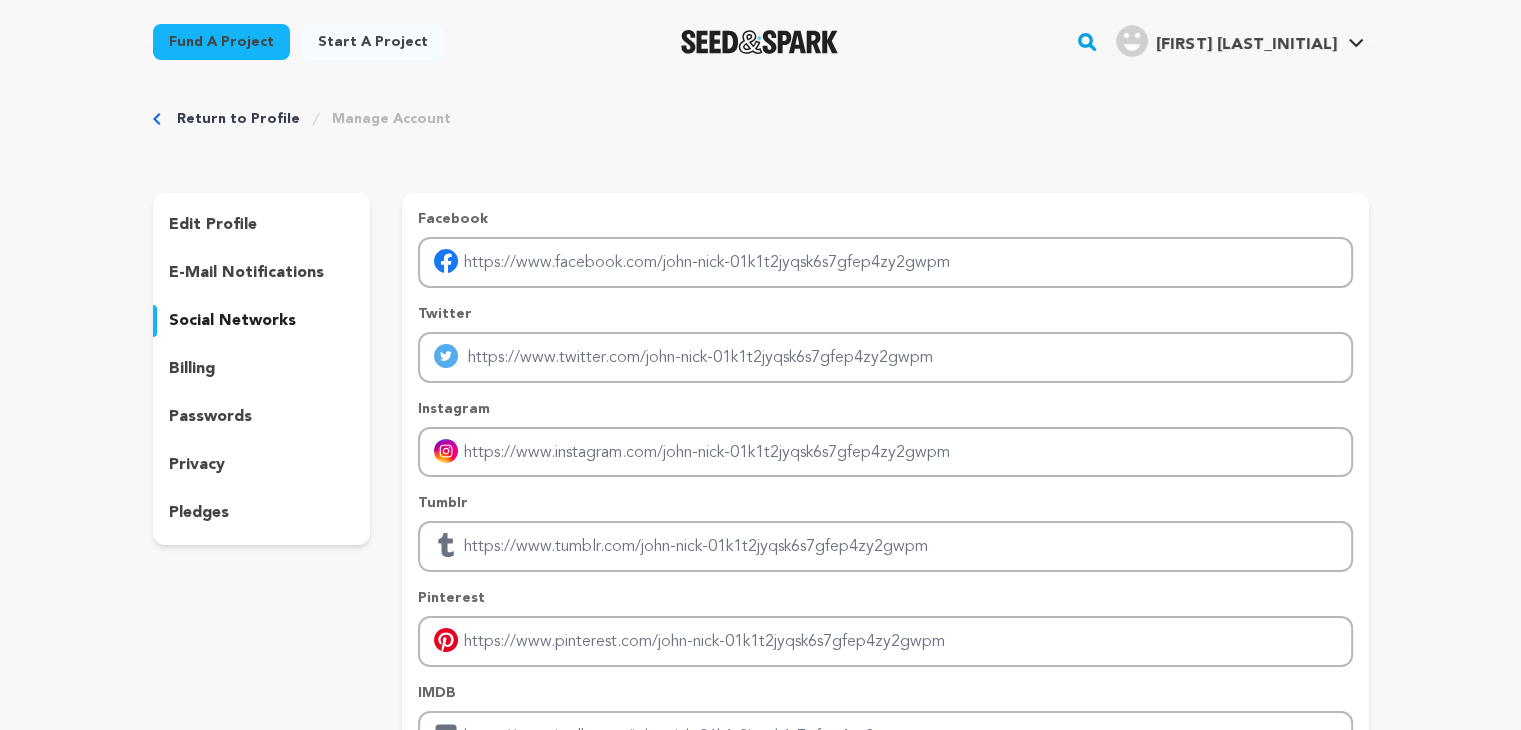 click on "edit profile
e-mail notifications
social networks
billing
passwords
privacy
pledges" at bounding box center (262, 369) 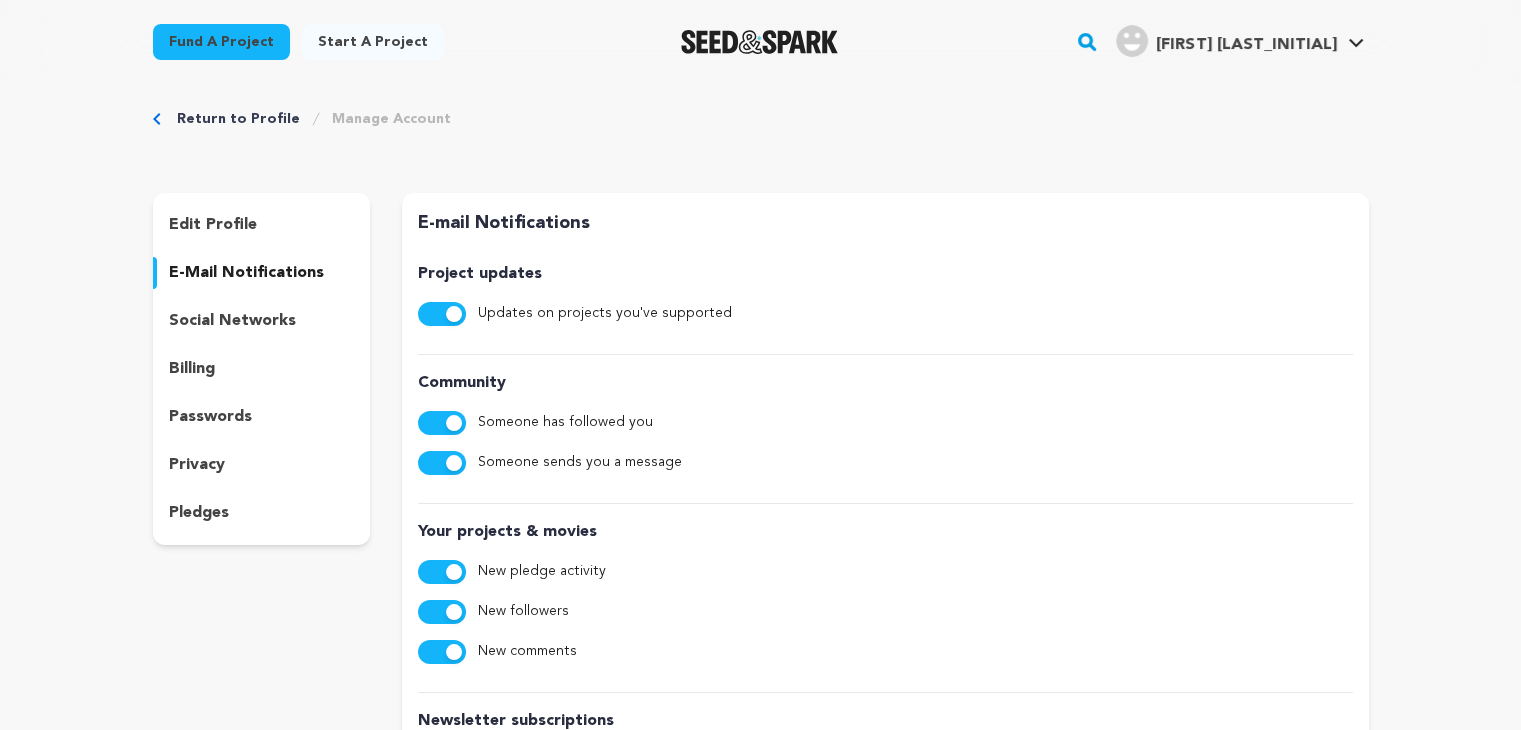click on "social networks" at bounding box center (232, 321) 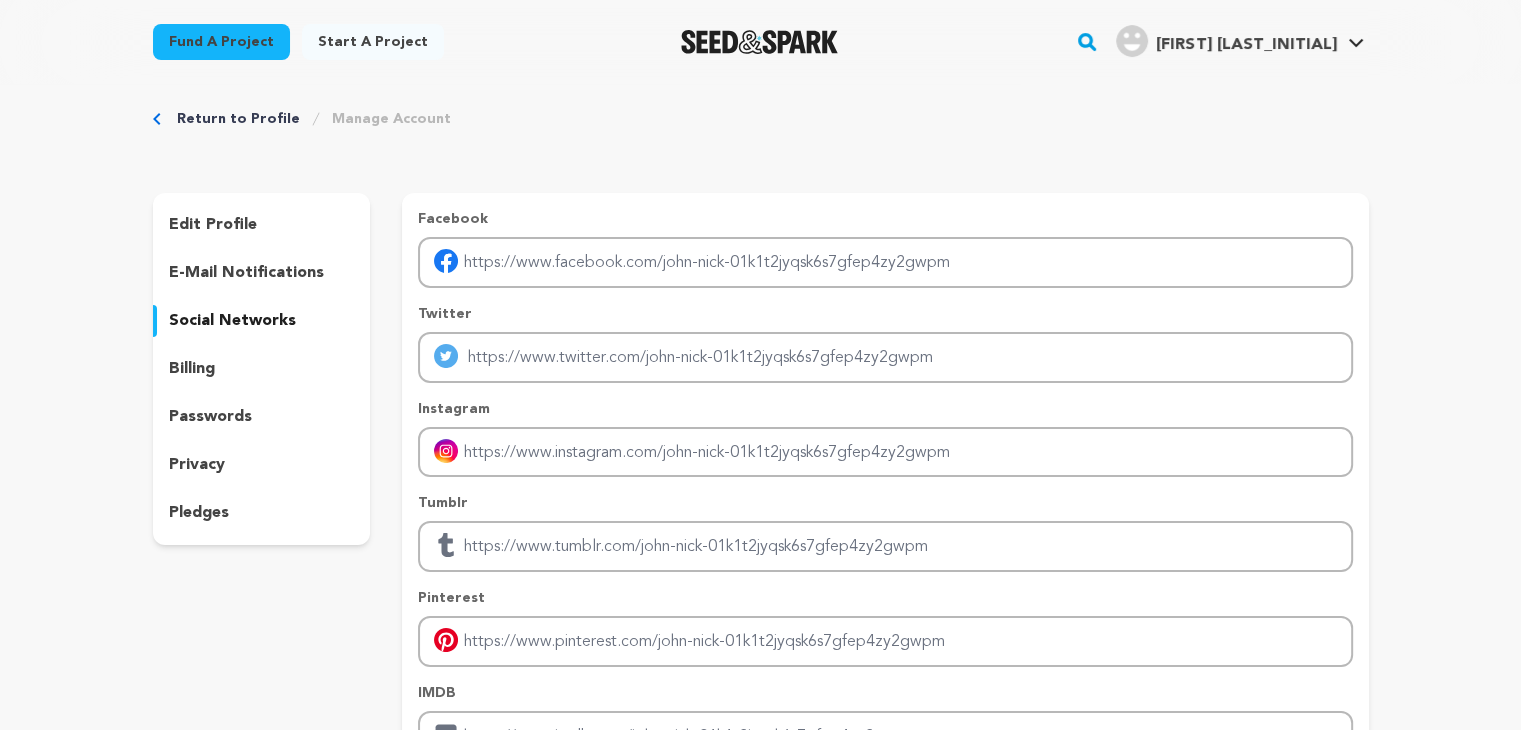 click on "billing" at bounding box center (192, 369) 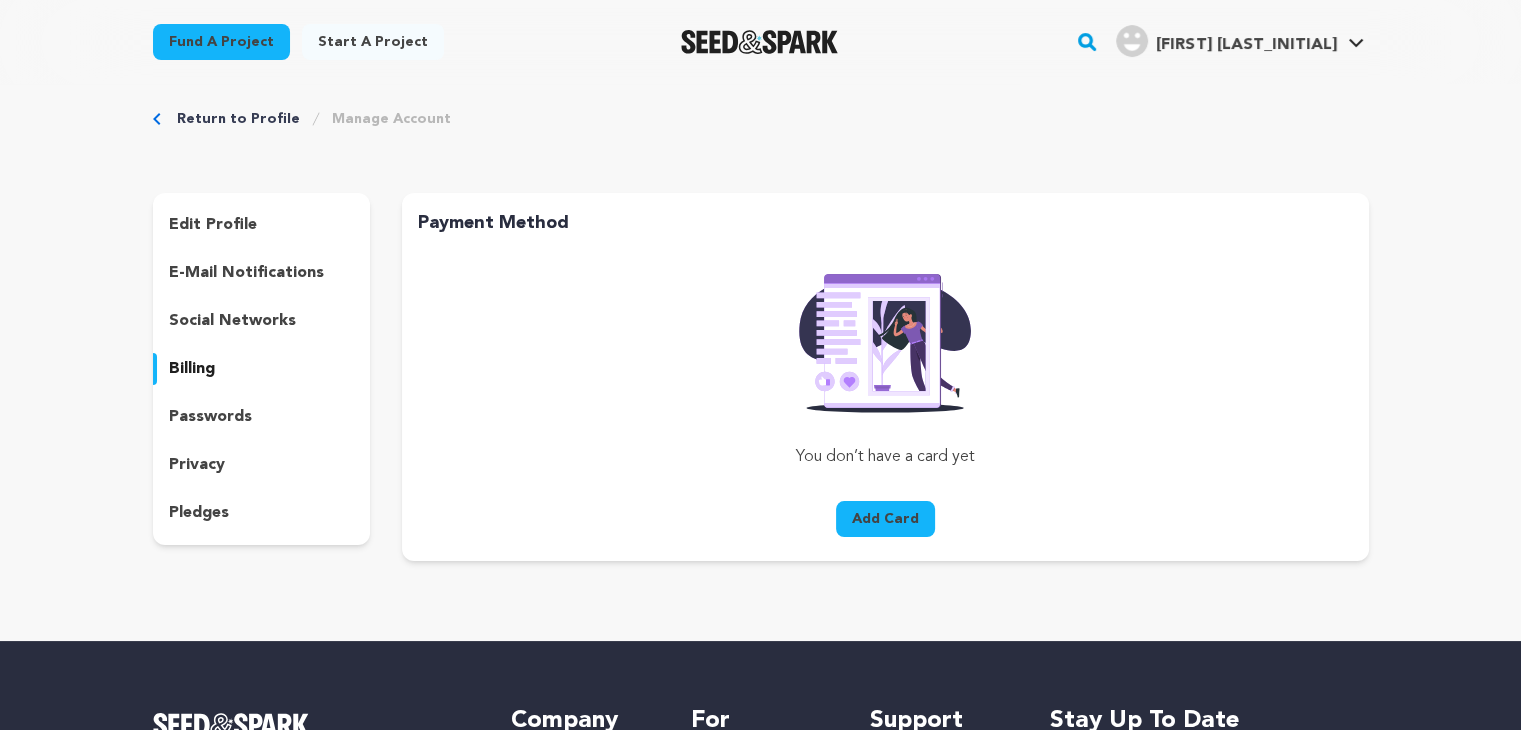click on "passwords" at bounding box center (210, 417) 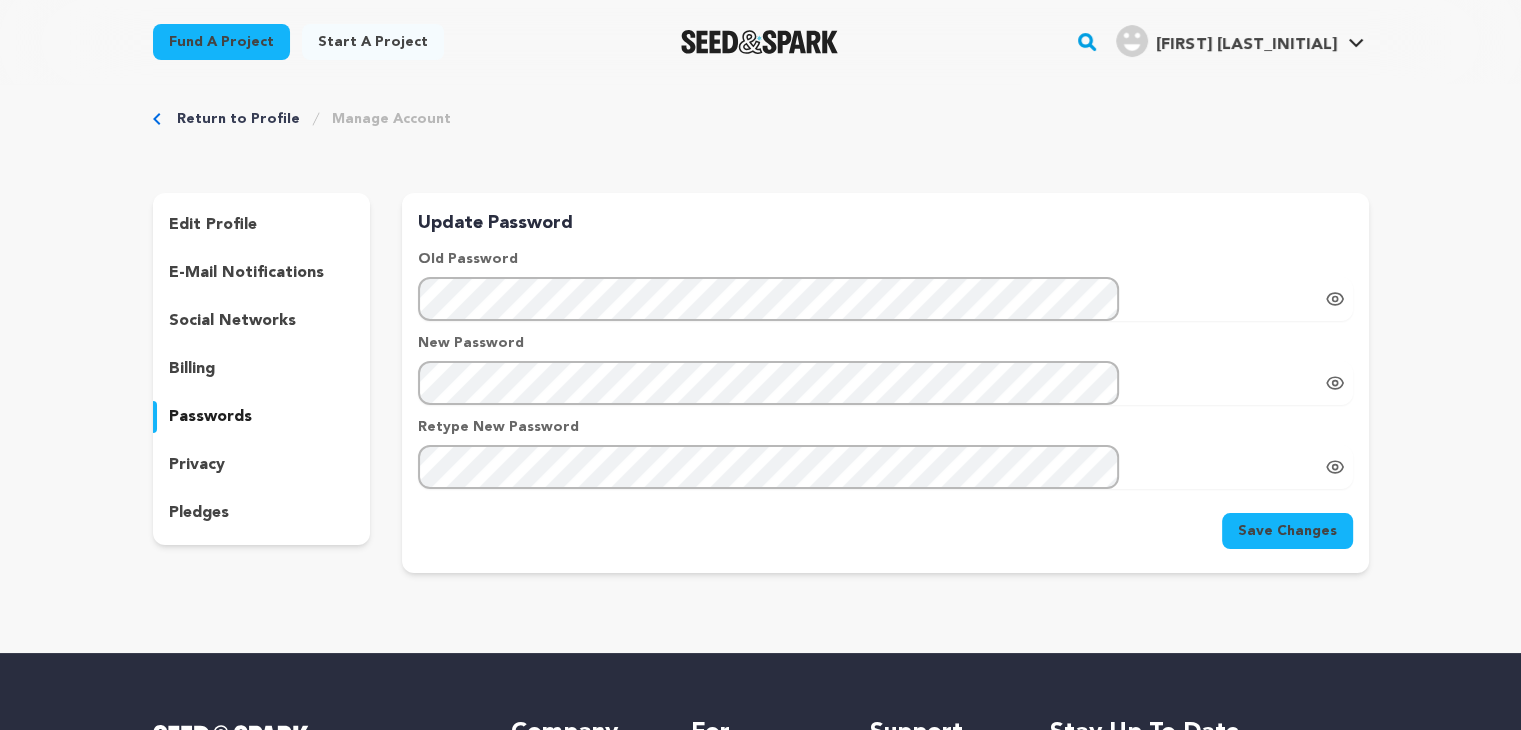 click on "privacy" at bounding box center (197, 465) 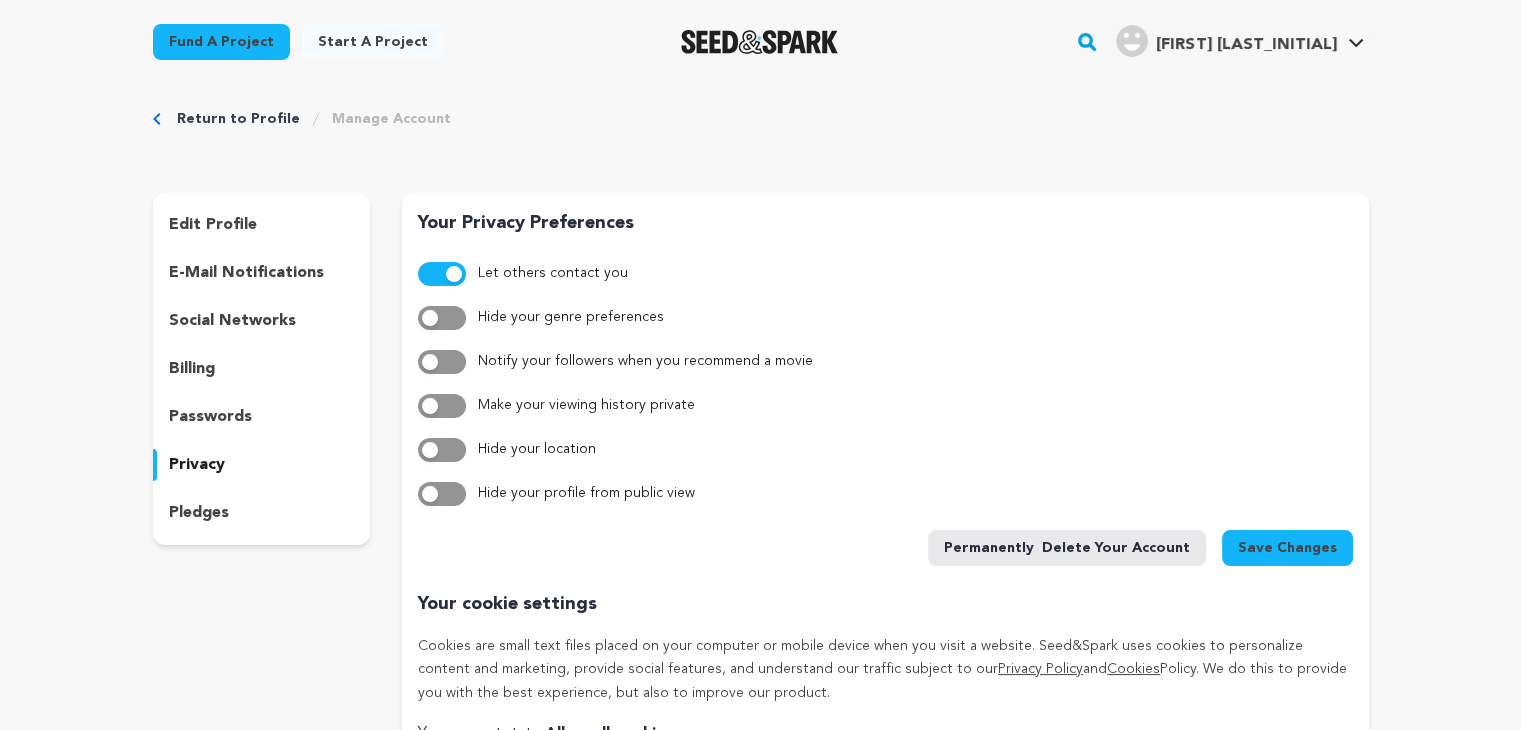 click on "pledges" at bounding box center [199, 513] 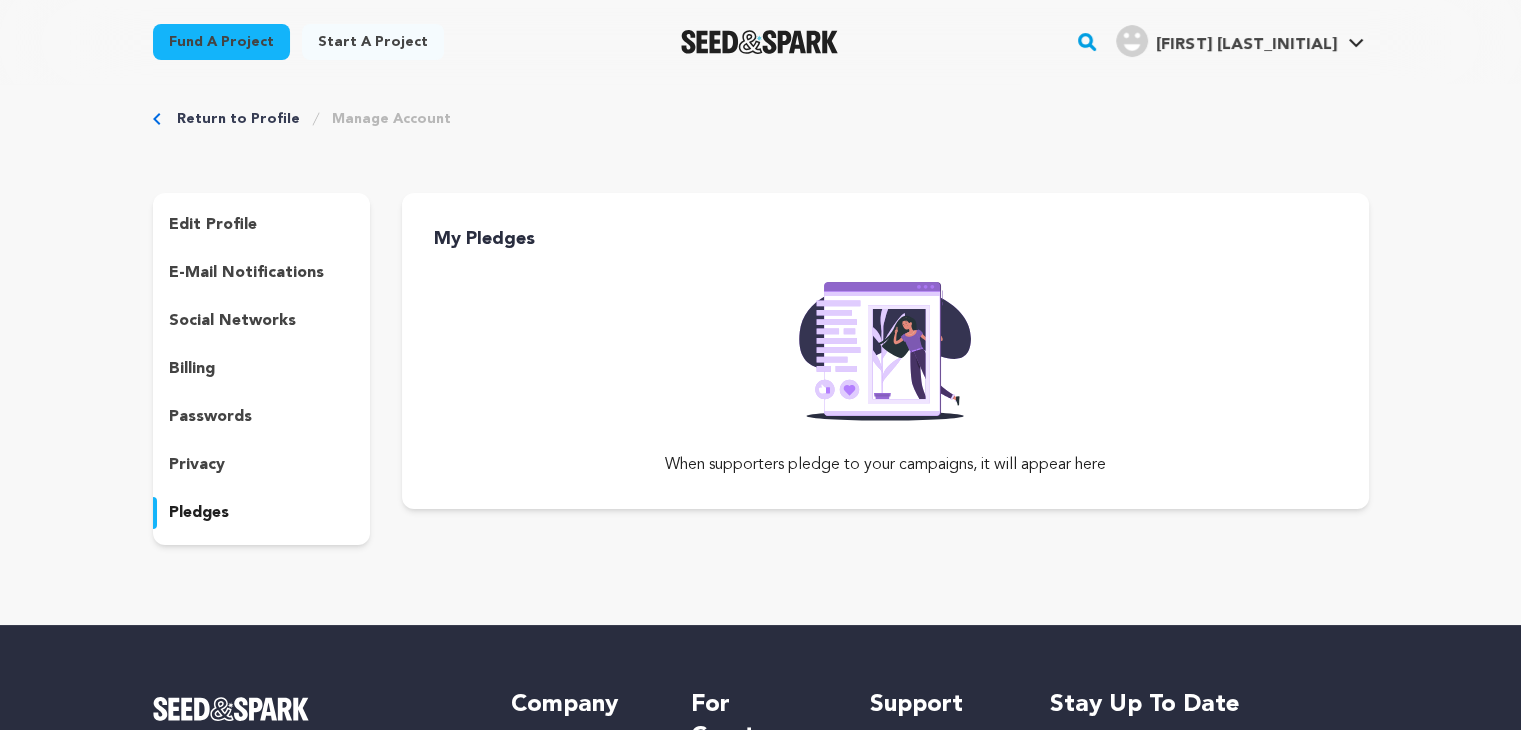 scroll, scrollTop: 0, scrollLeft: 0, axis: both 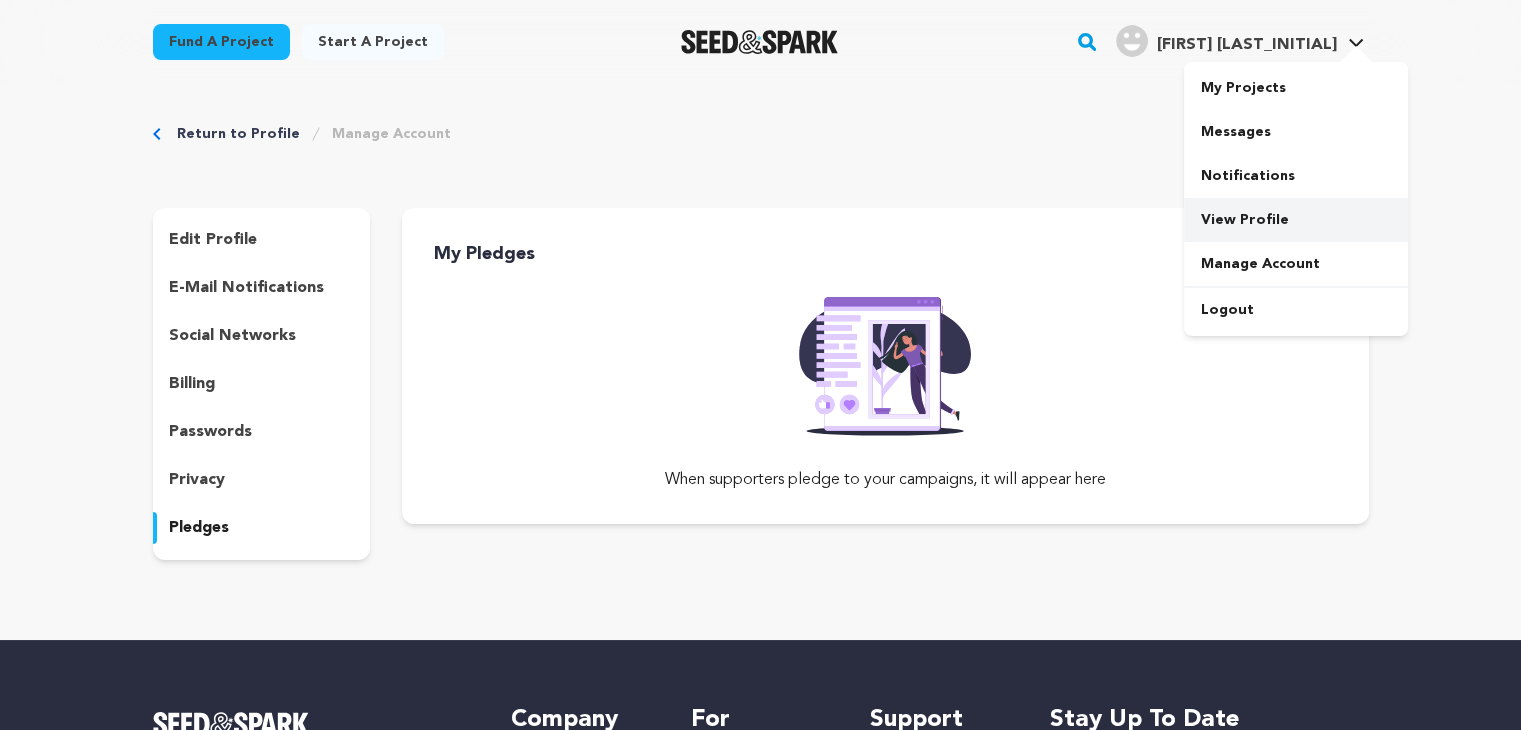 click on "View Profile" at bounding box center (1296, 220) 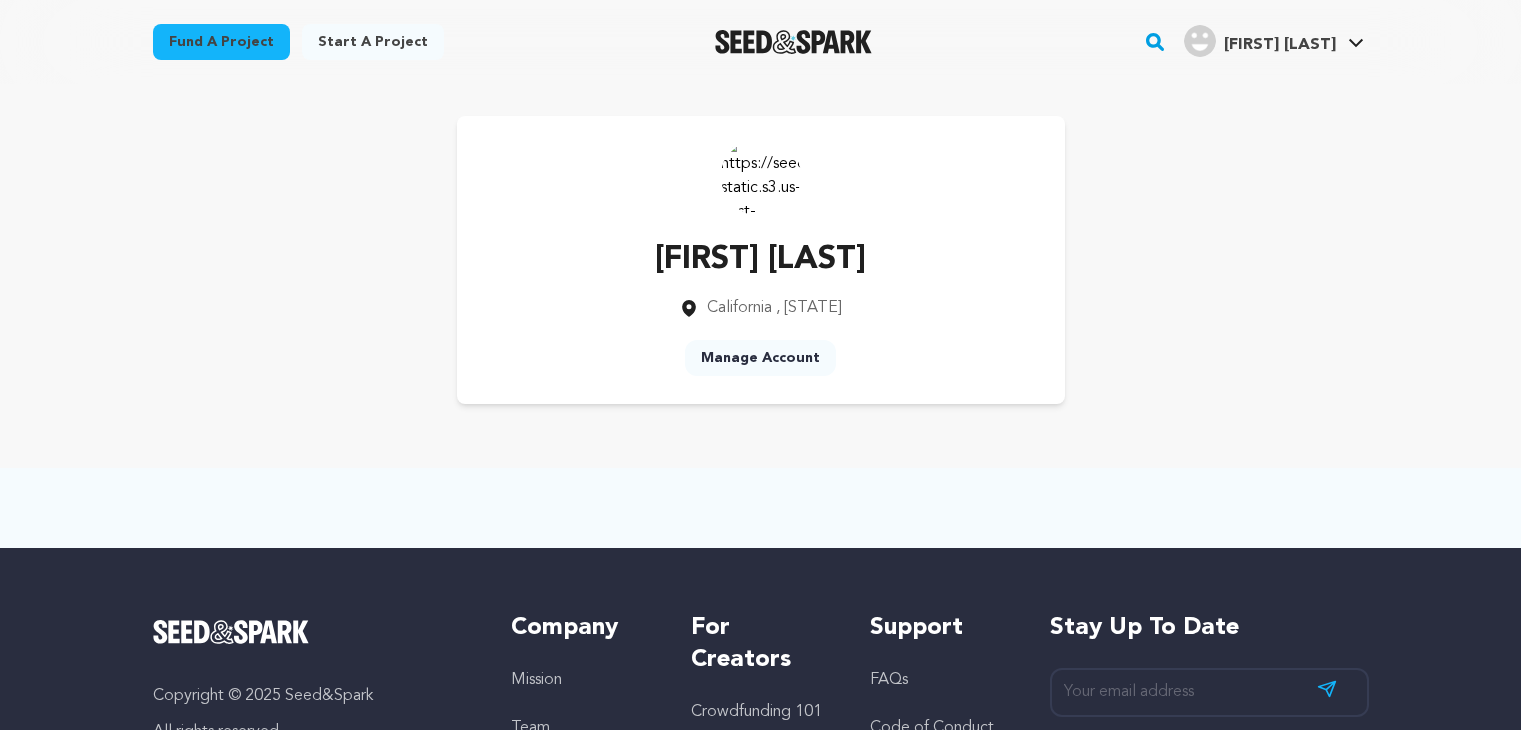 scroll, scrollTop: 0, scrollLeft: 0, axis: both 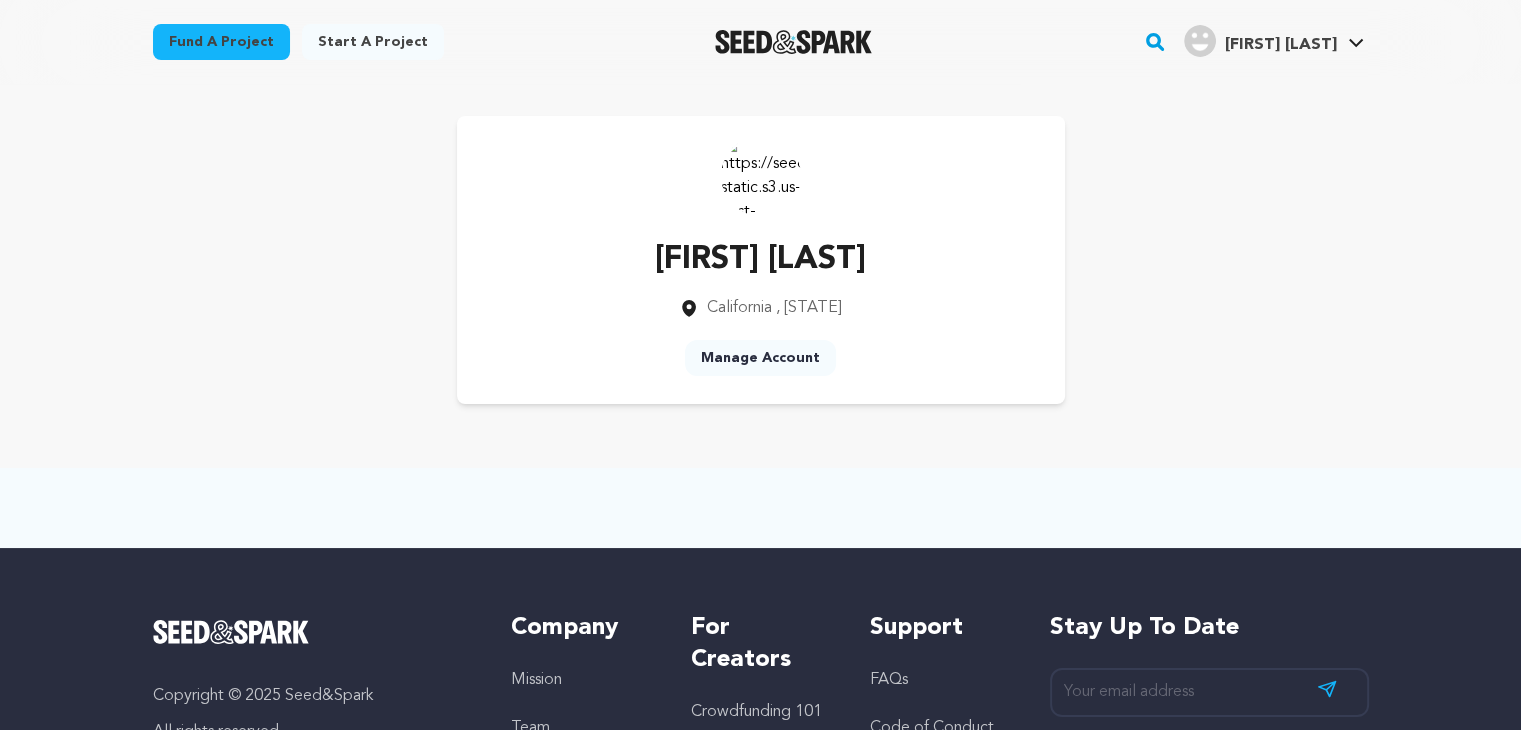 click at bounding box center (1200, 41) 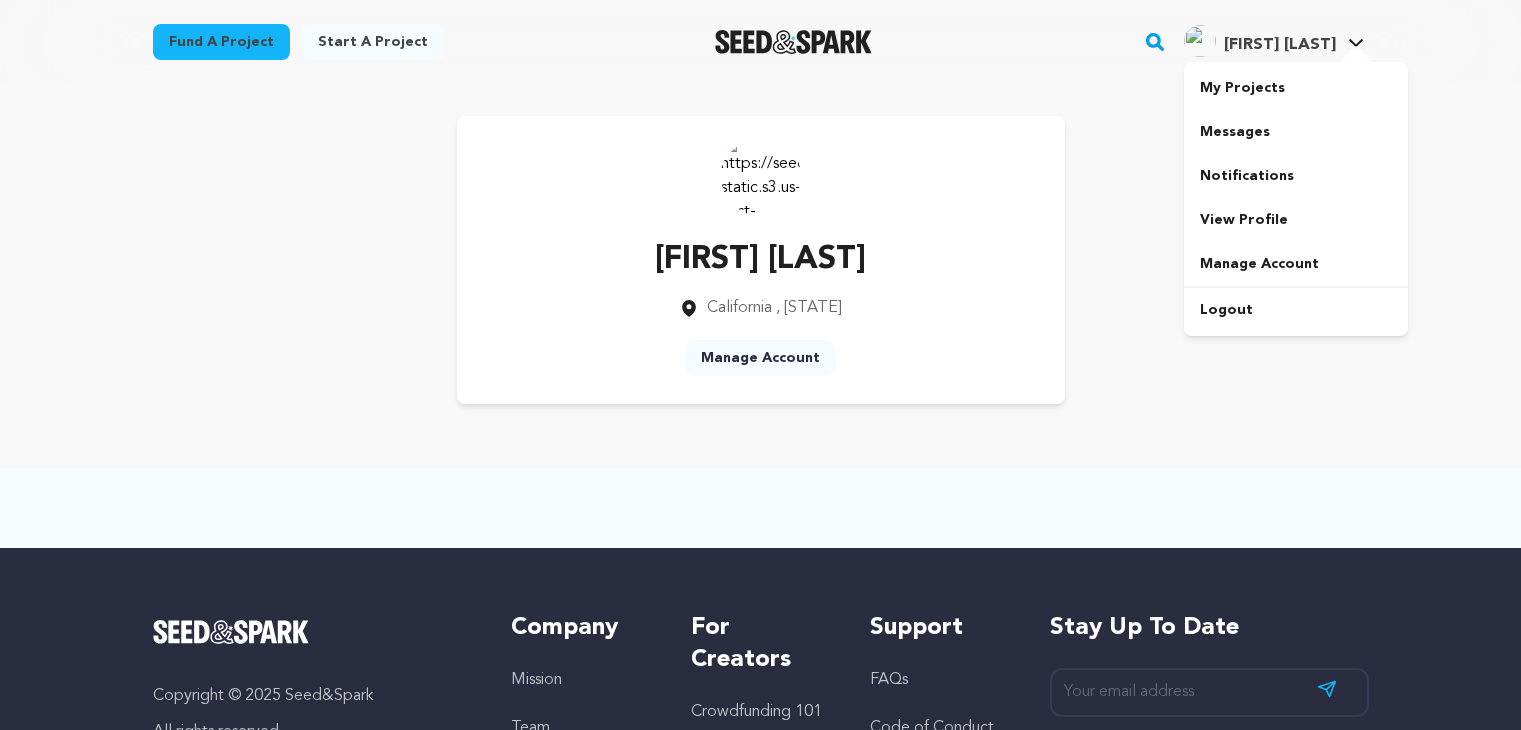 scroll, scrollTop: 0, scrollLeft: 0, axis: both 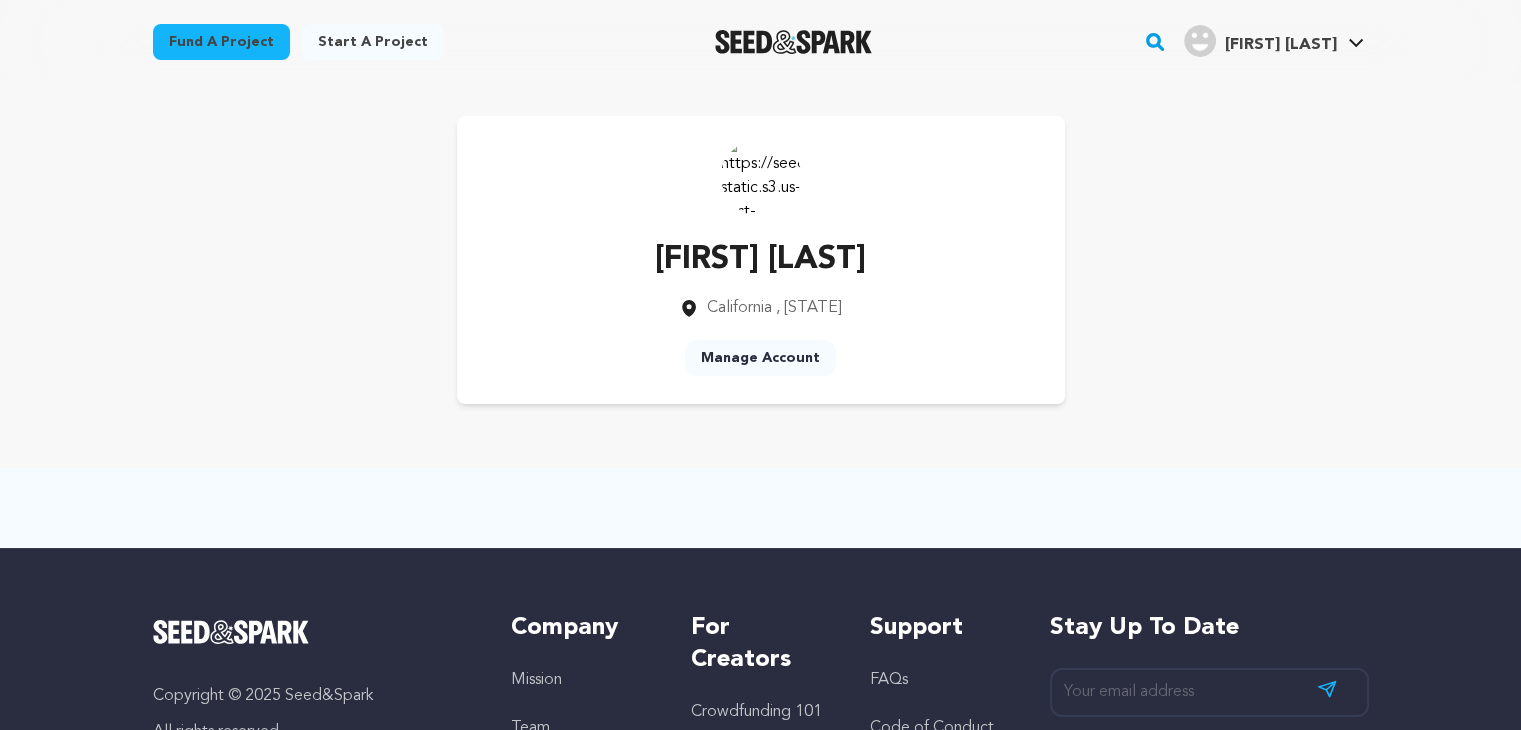 click on "[FIRST] [LAST]
[FIRST] [LAST]" at bounding box center [1274, 39] 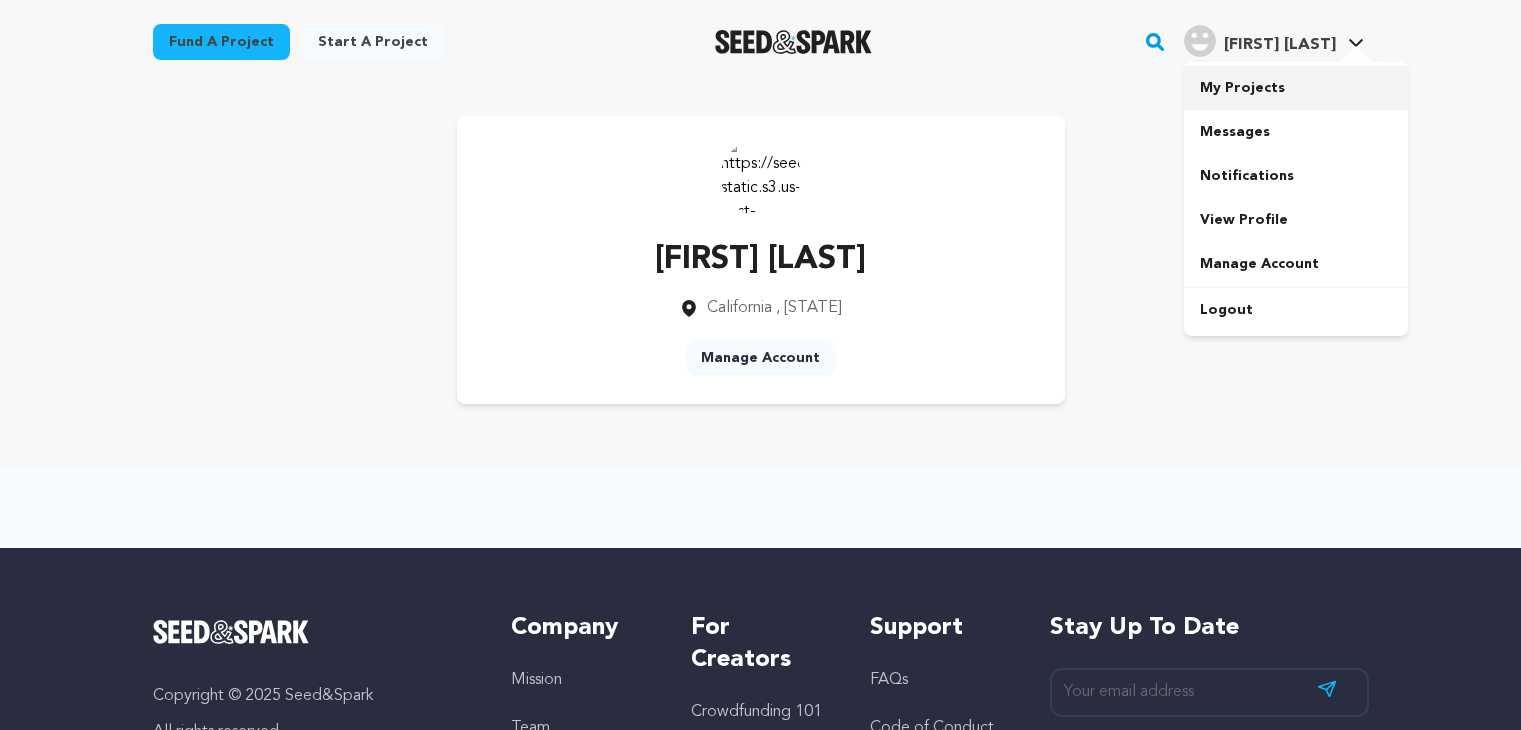 scroll, scrollTop: 0, scrollLeft: 0, axis: both 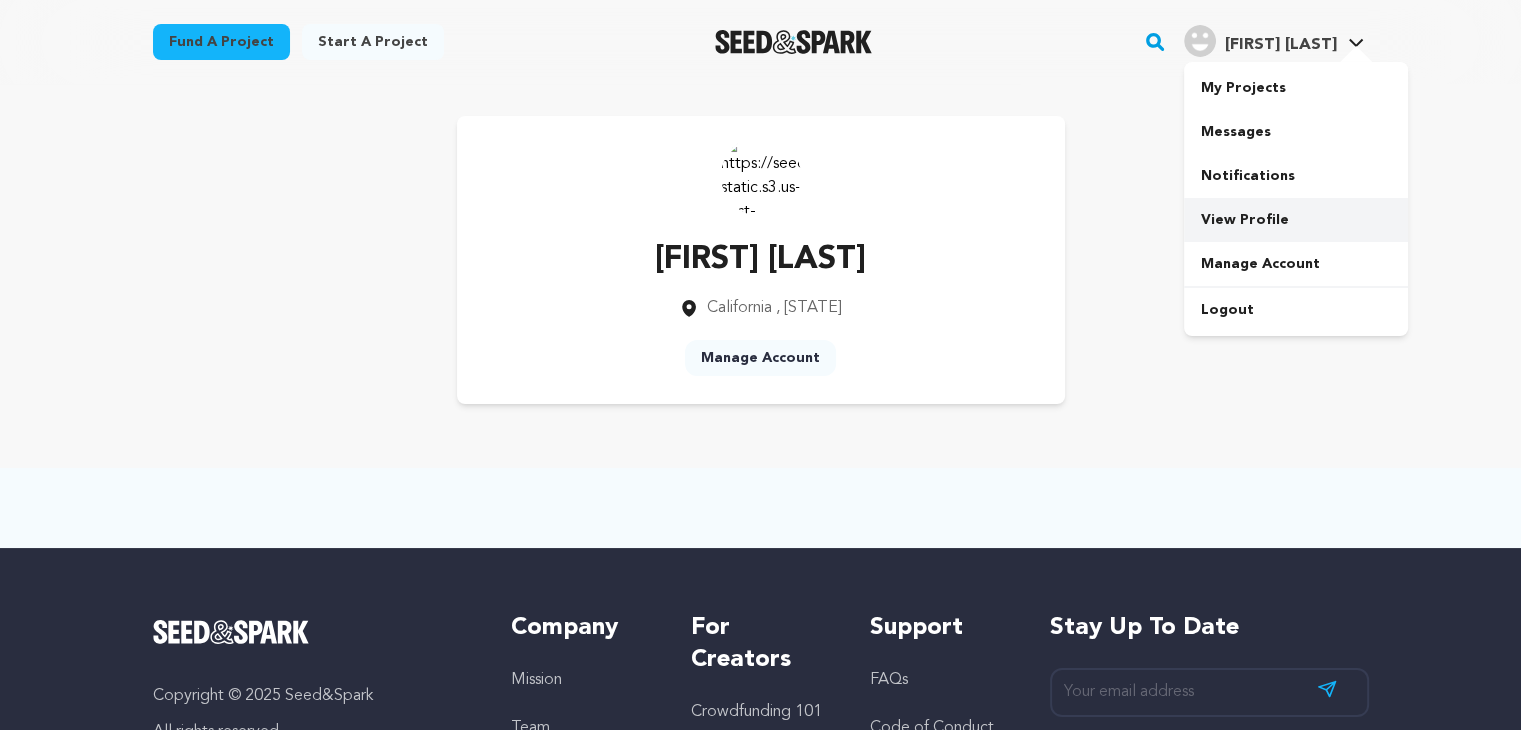 click on "View Profile" at bounding box center (1296, 220) 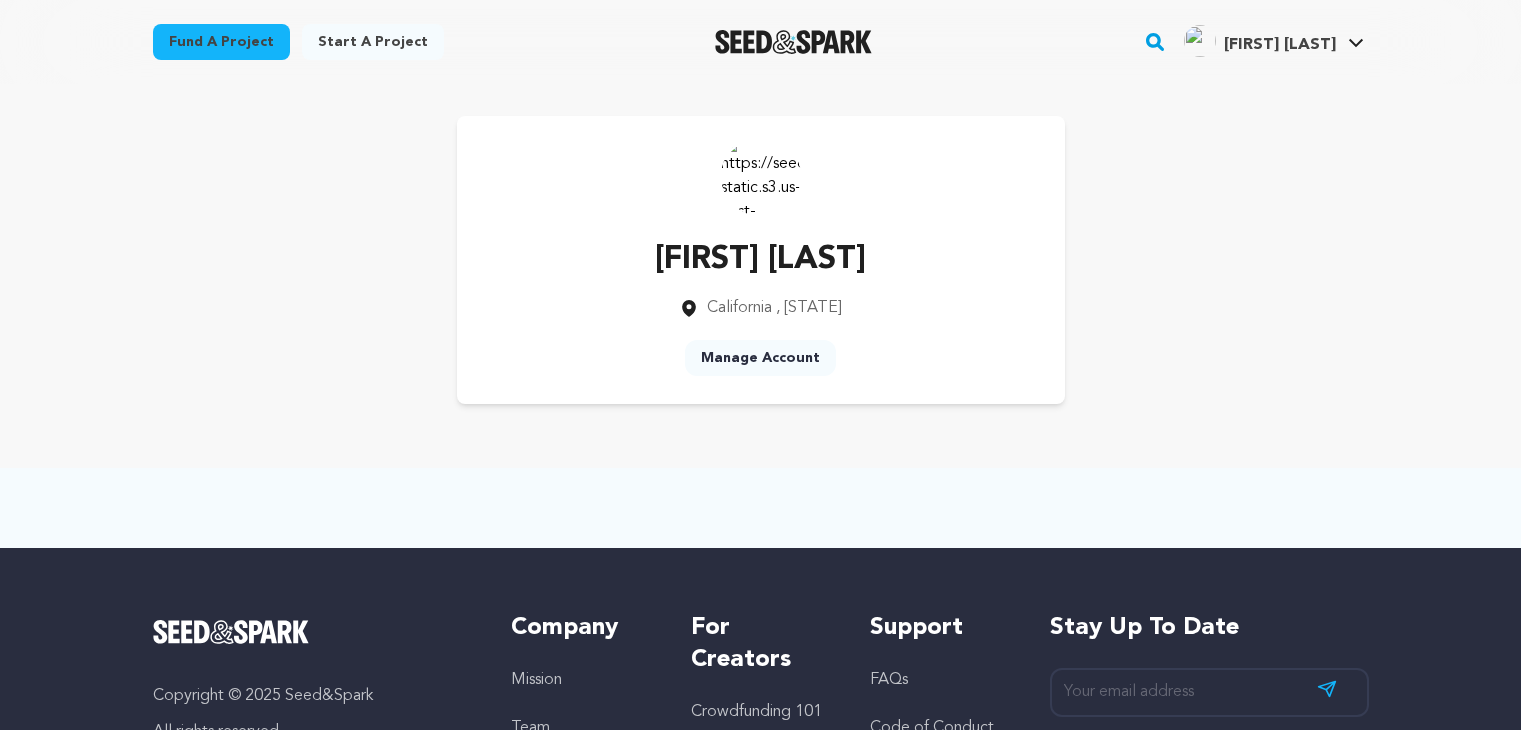 scroll, scrollTop: 0, scrollLeft: 0, axis: both 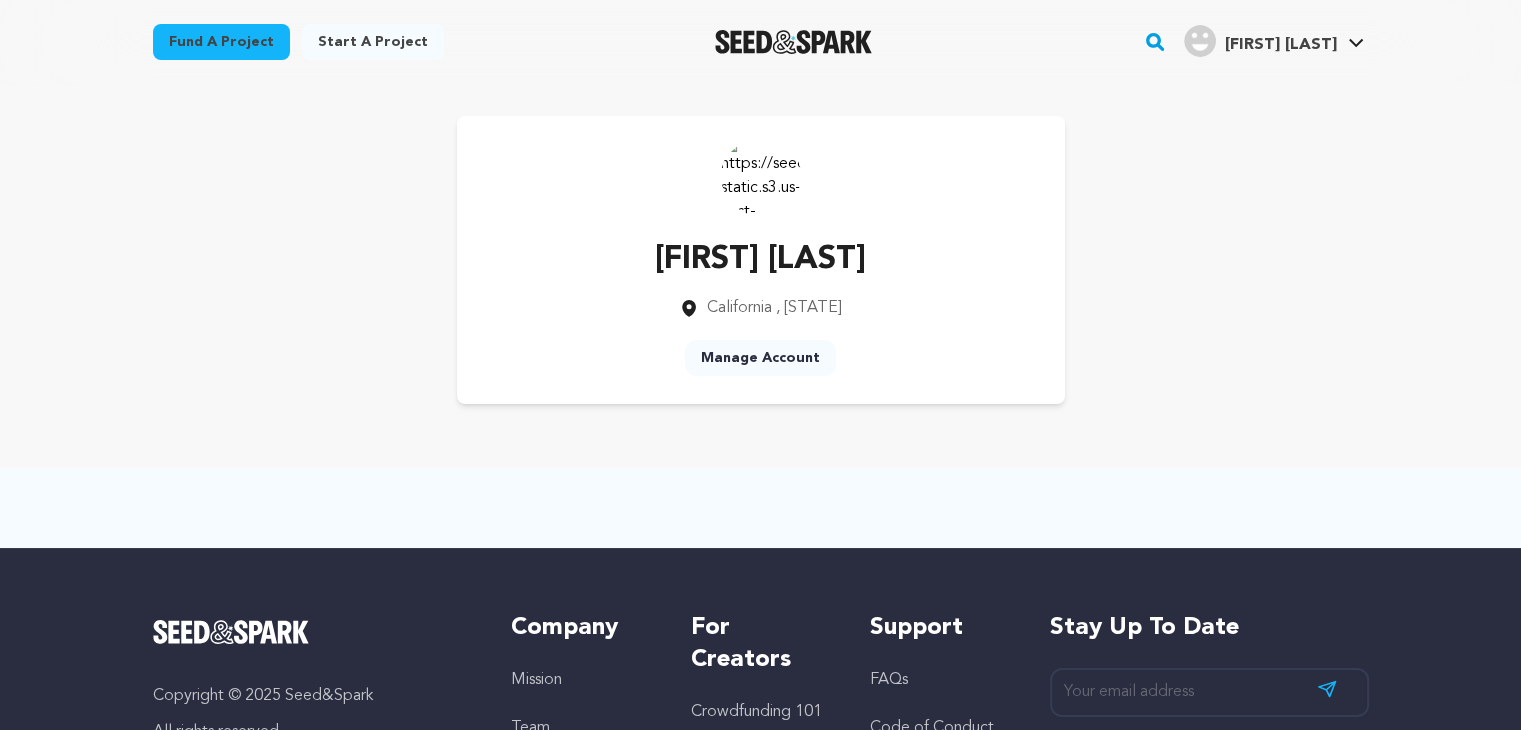 click on "Manage Account" at bounding box center [760, 358] 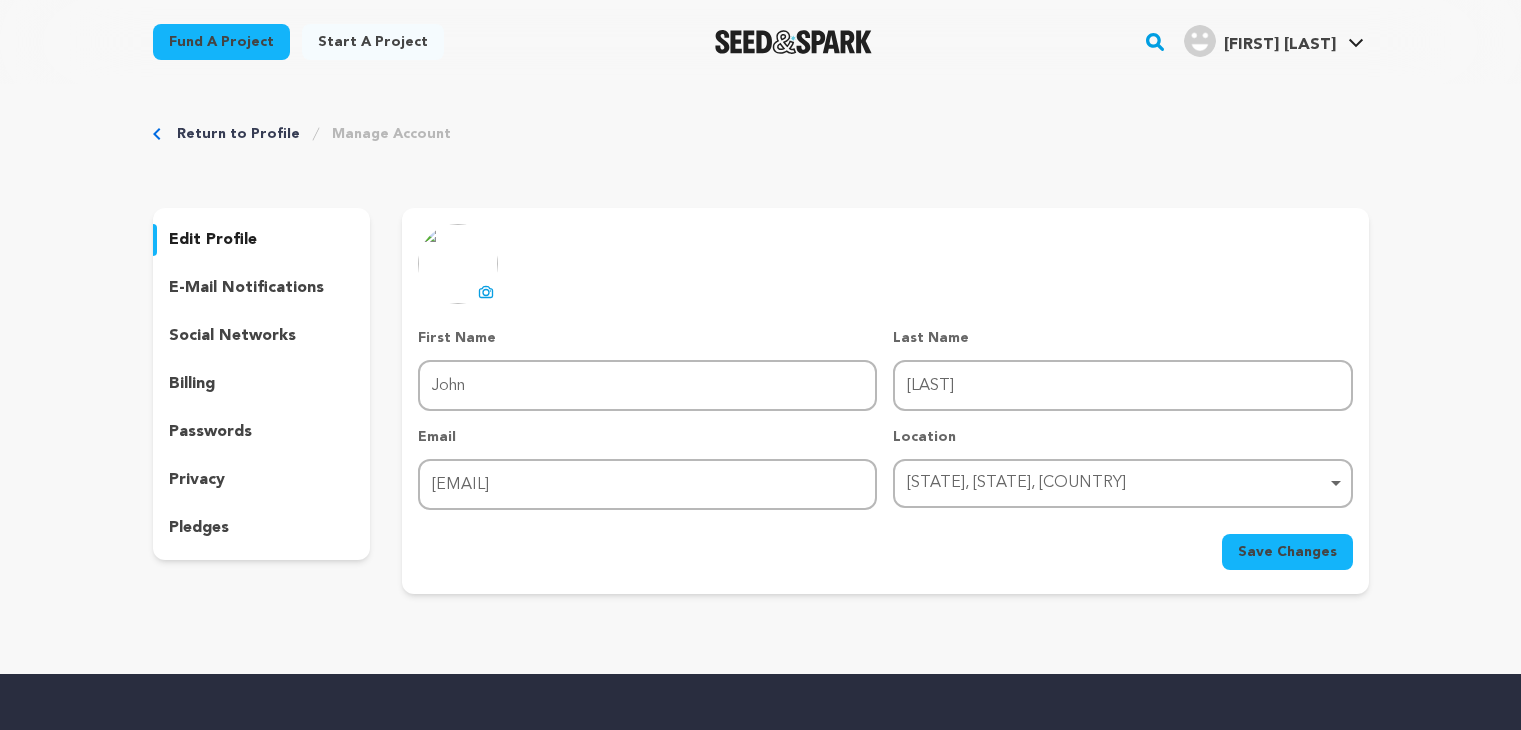 scroll, scrollTop: 0, scrollLeft: 0, axis: both 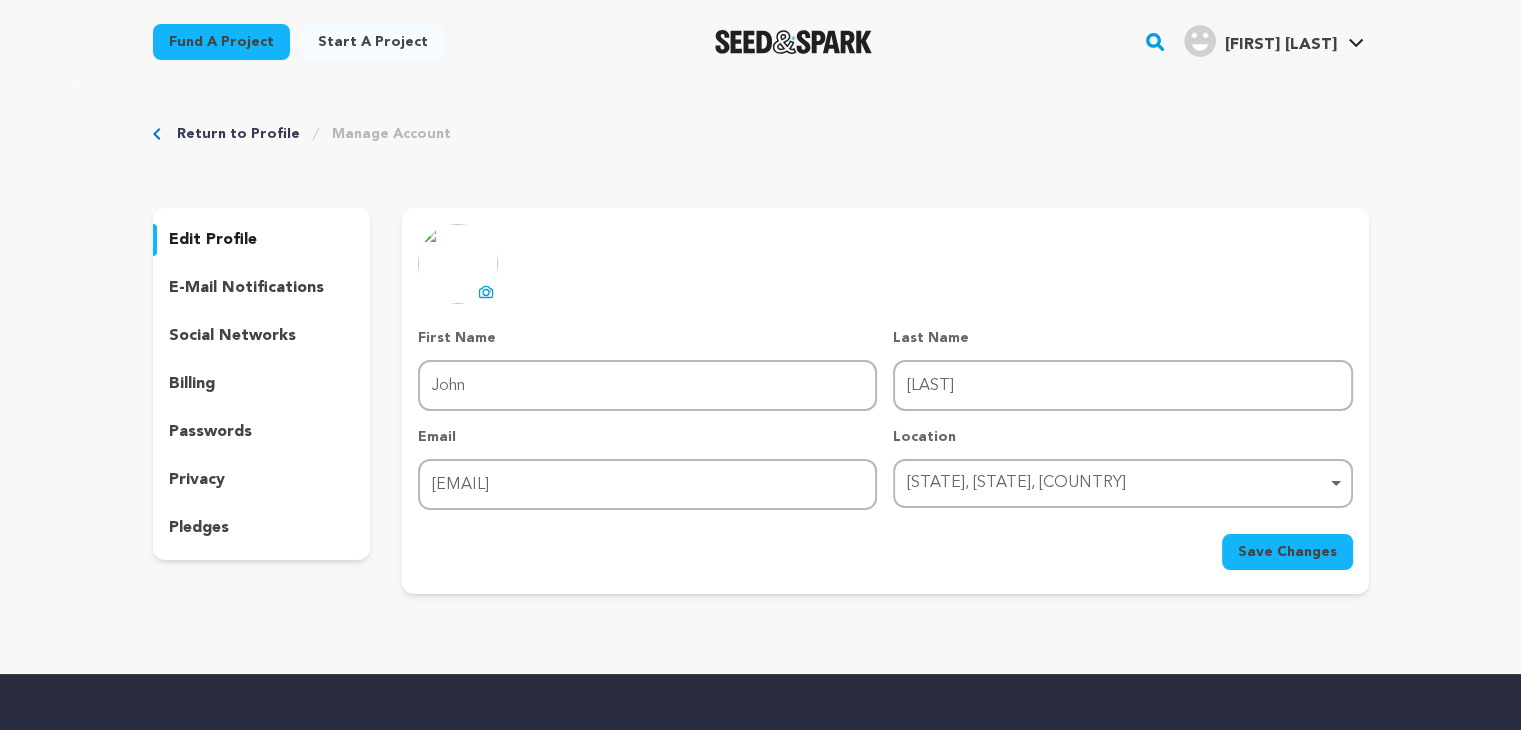 click 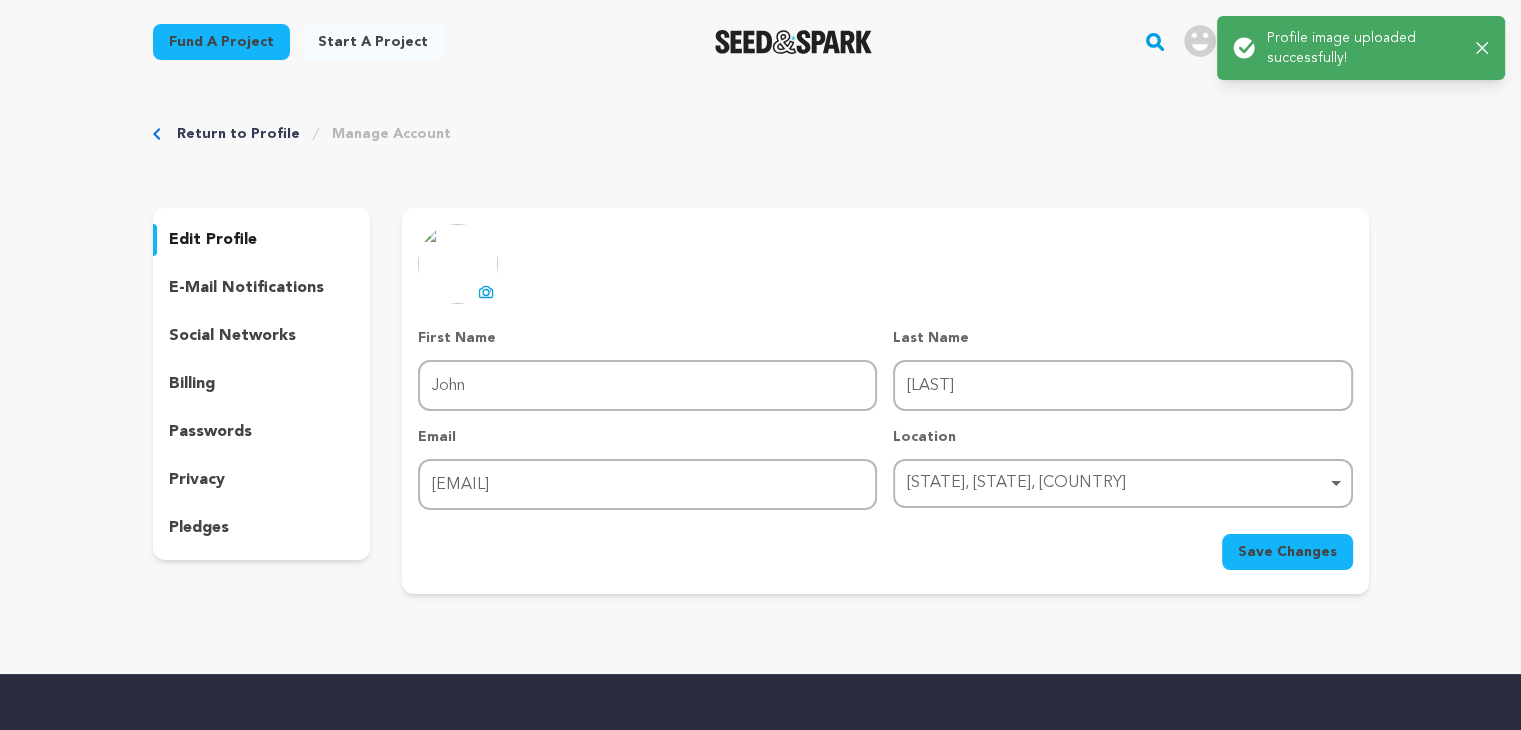 click on "Save Changes" at bounding box center (1287, 552) 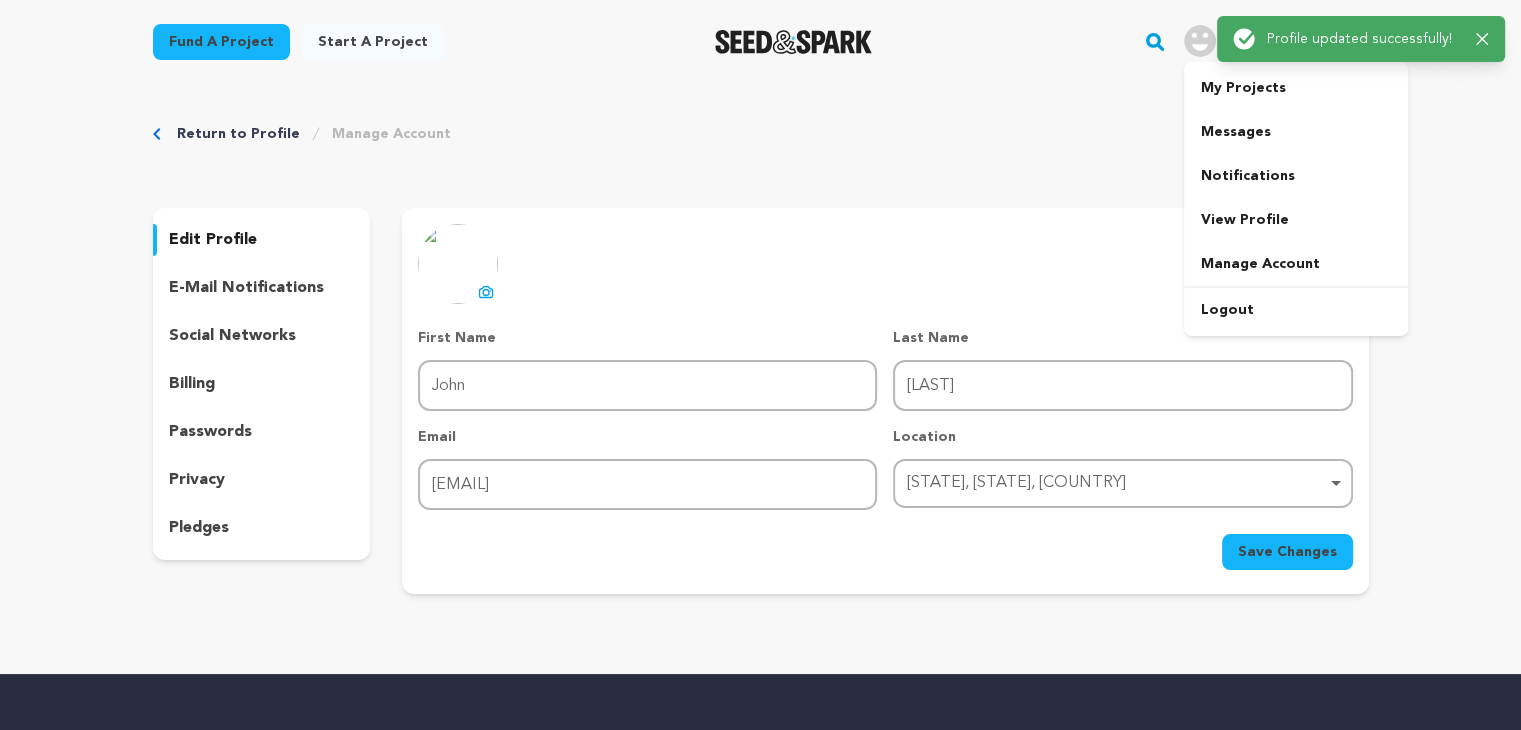 click at bounding box center [1200, 41] 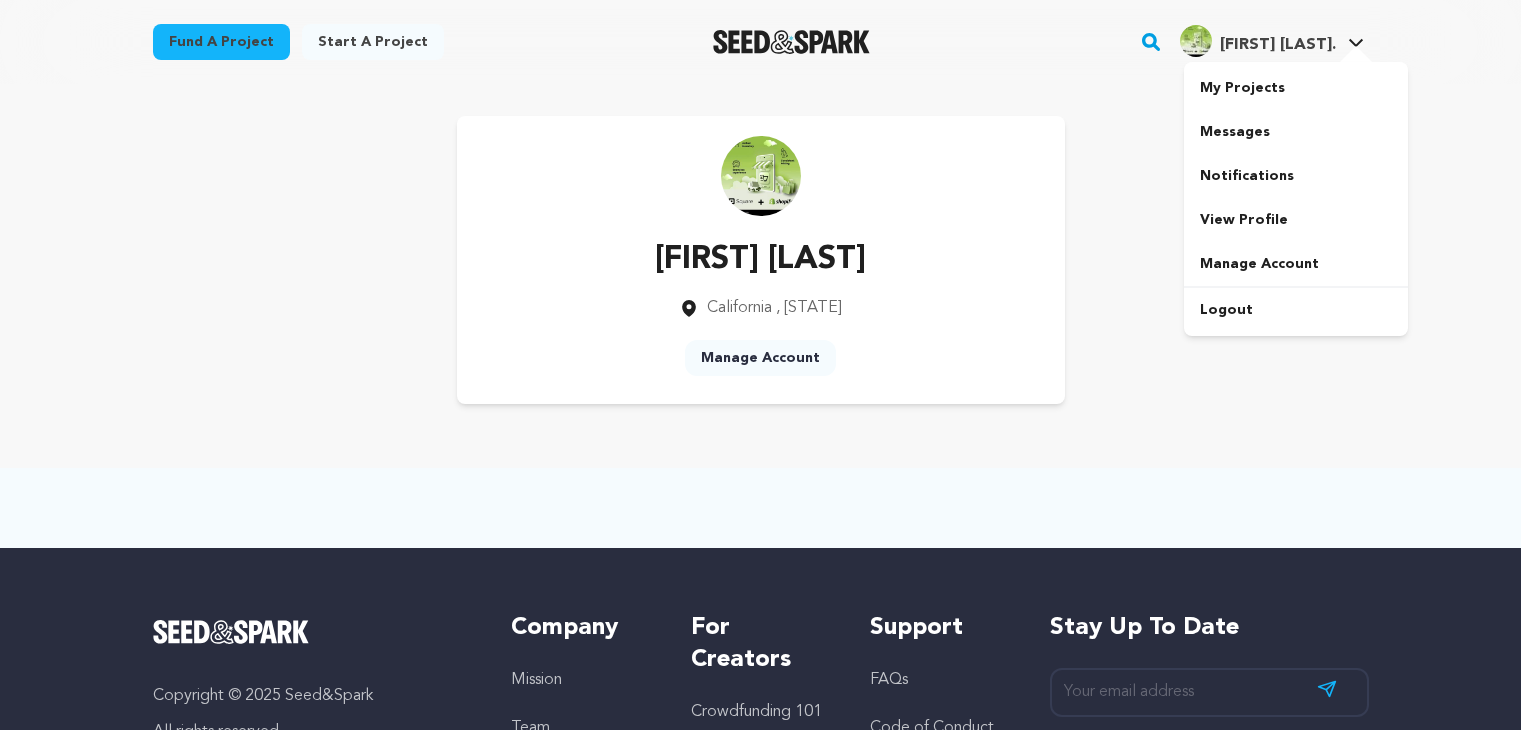 scroll, scrollTop: 0, scrollLeft: 0, axis: both 